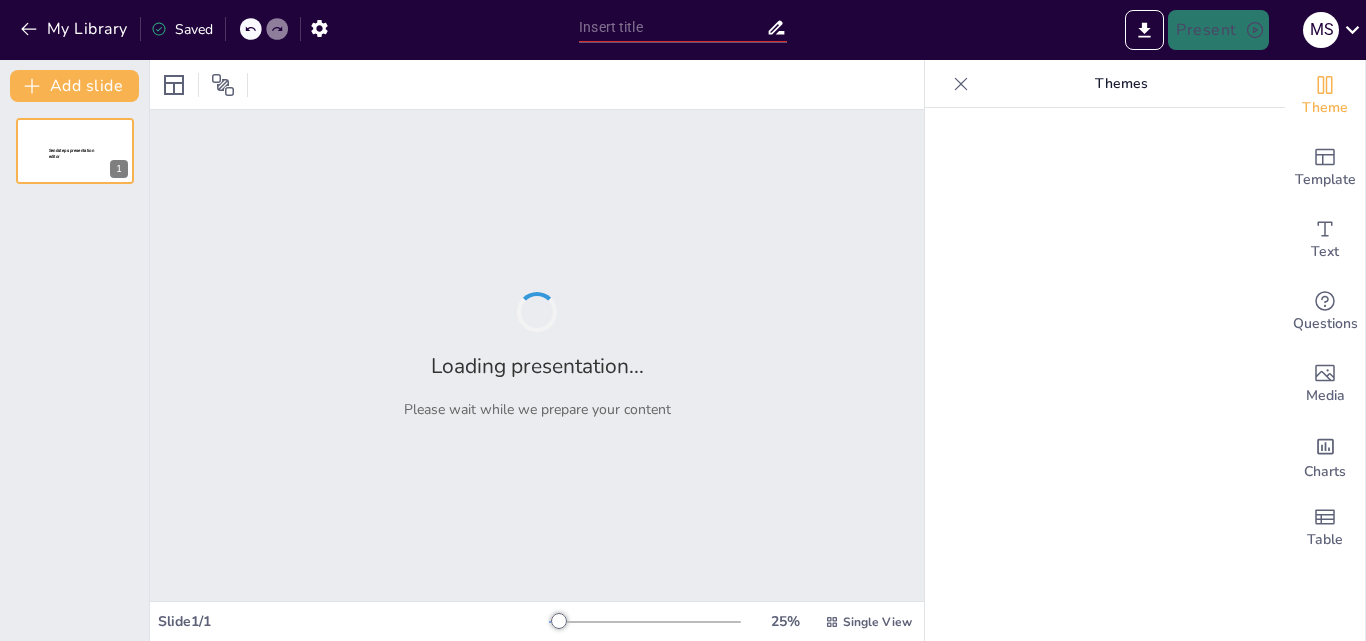 type on "FerreSur S.A.C.: Construyendo el Futuro del Sector Ferretero en [CITY]" 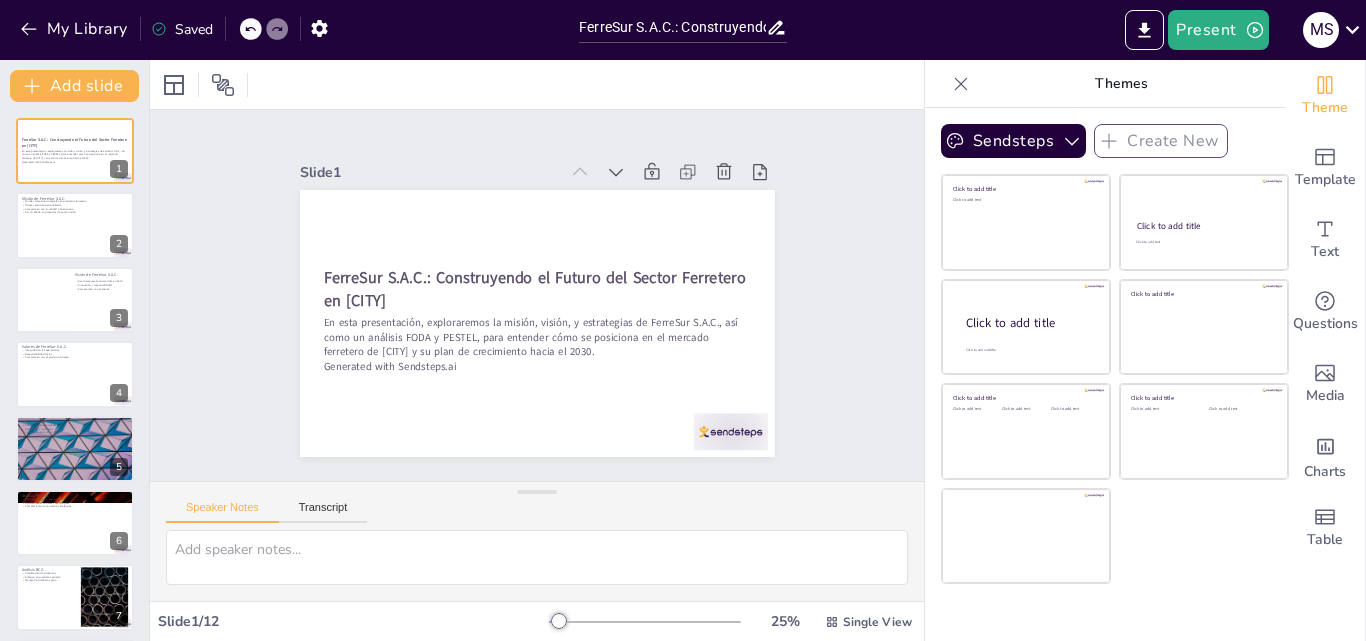 scroll, scrollTop: 0, scrollLeft: 0, axis: both 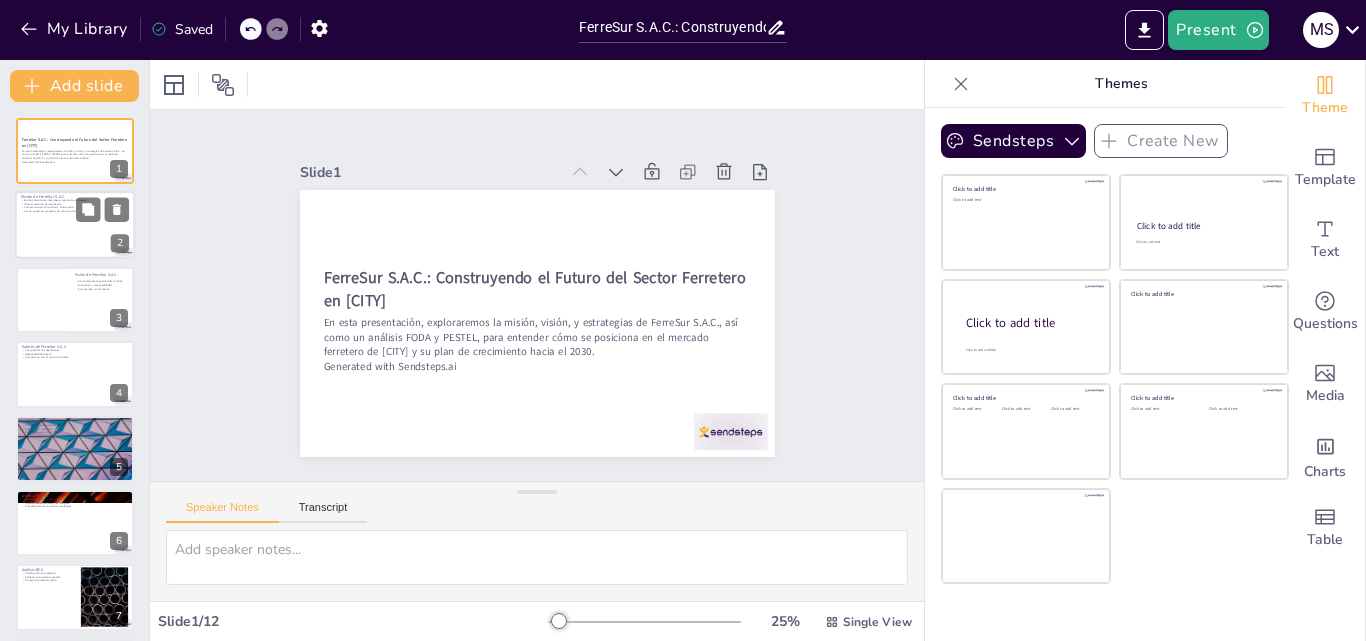 click on "Compromiso con la calidad y buen precio" at bounding box center [75, 208] 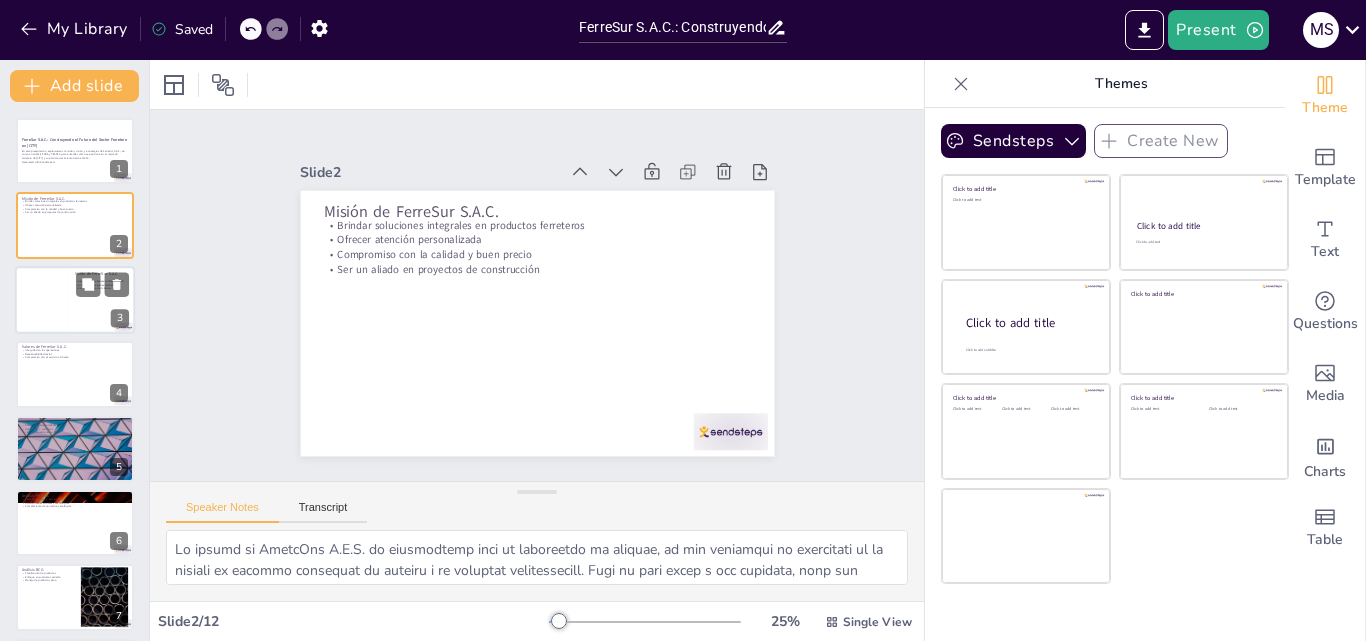 click at bounding box center [45, 299] 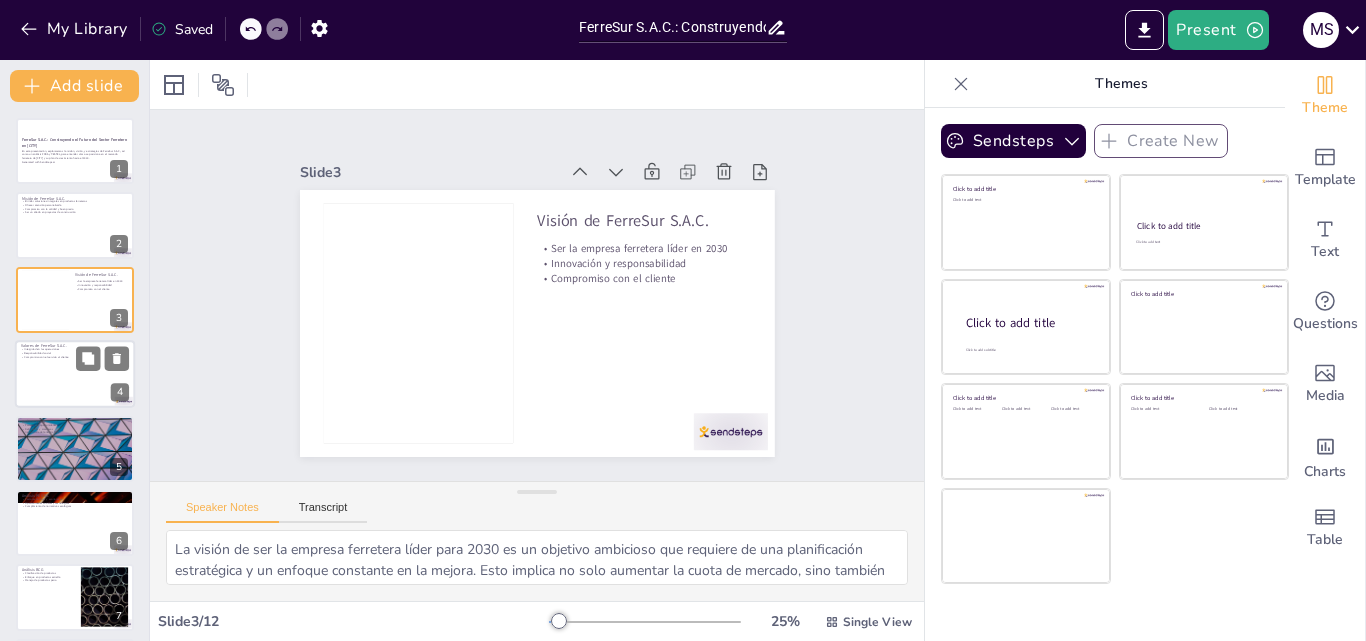 click at bounding box center [75, 374] 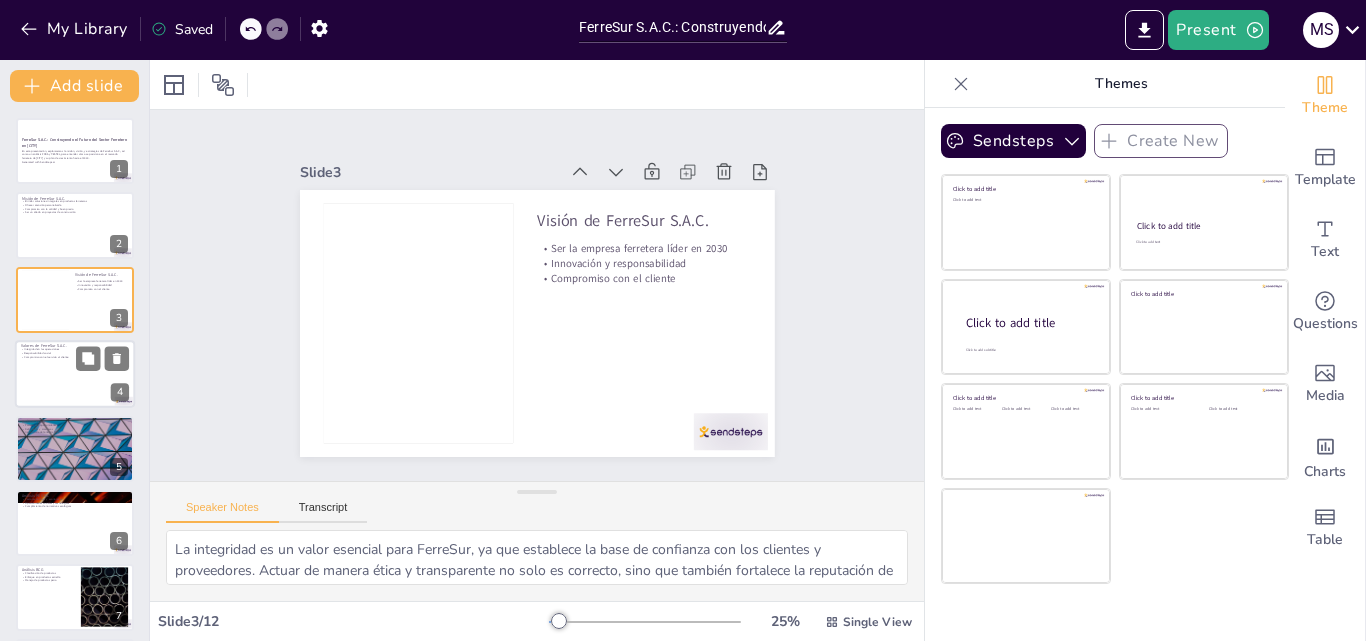 scroll, scrollTop: 3, scrollLeft: 0, axis: vertical 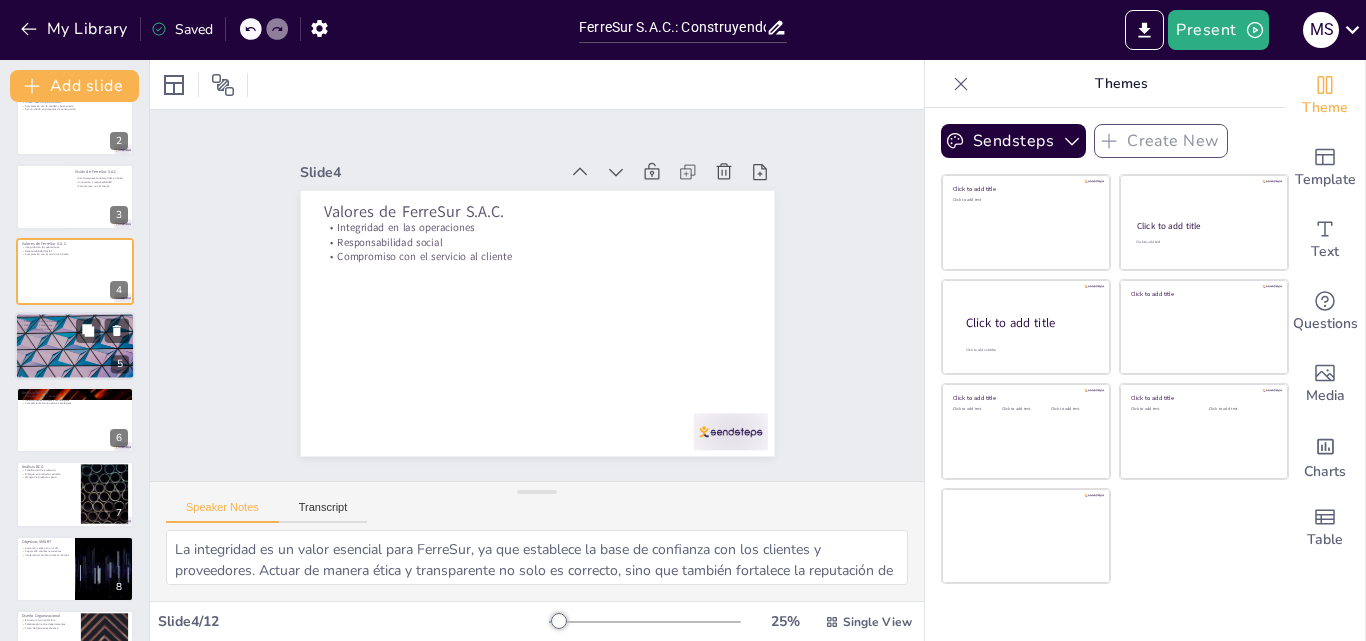 click at bounding box center (75, 346) 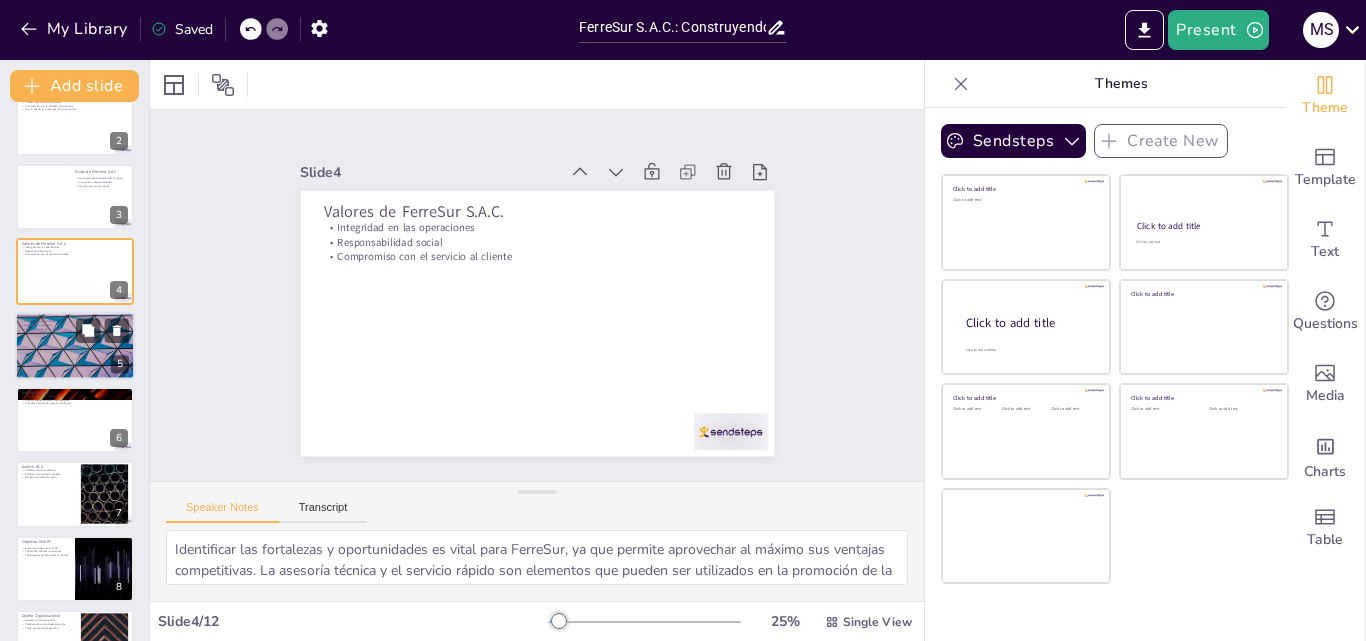 scroll, scrollTop: 77, scrollLeft: 0, axis: vertical 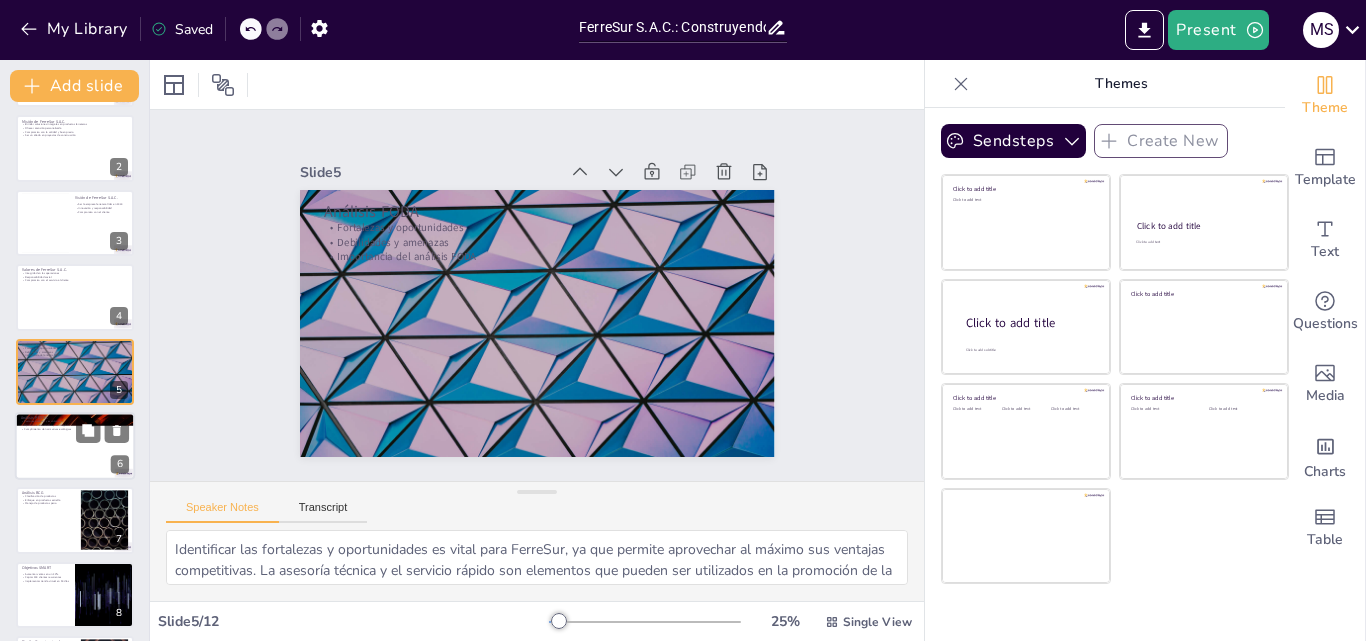 click at bounding box center (75, 446) 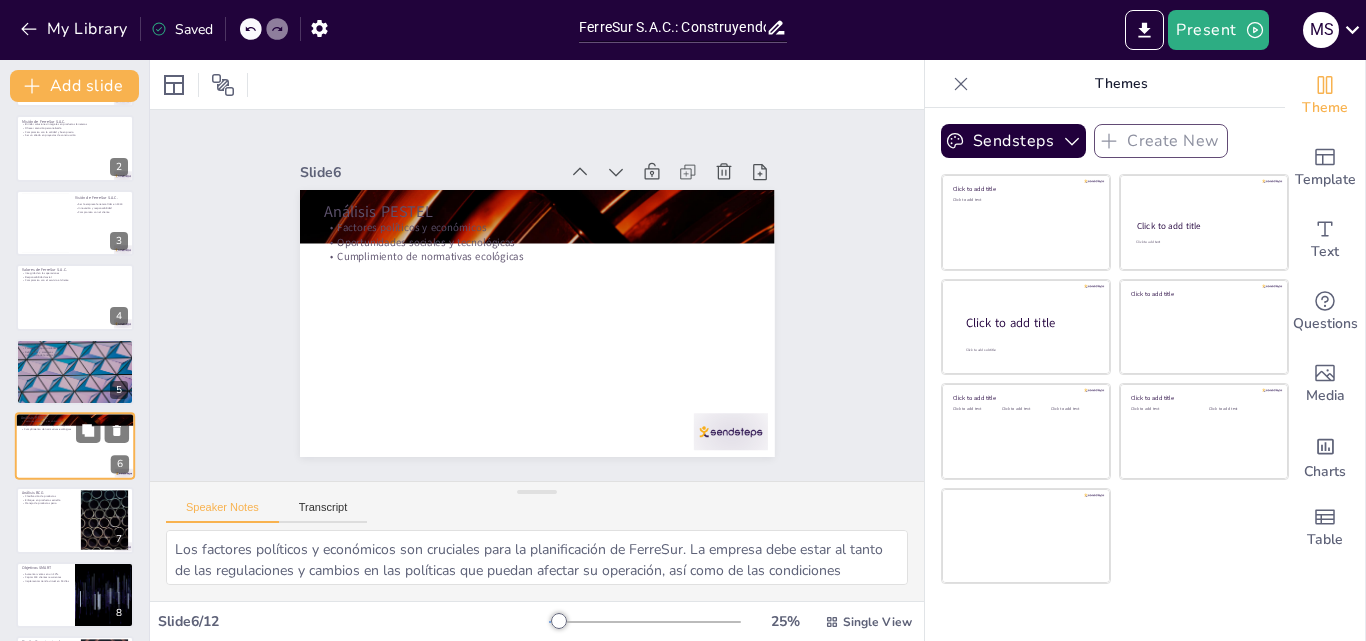 scroll, scrollTop: 152, scrollLeft: 0, axis: vertical 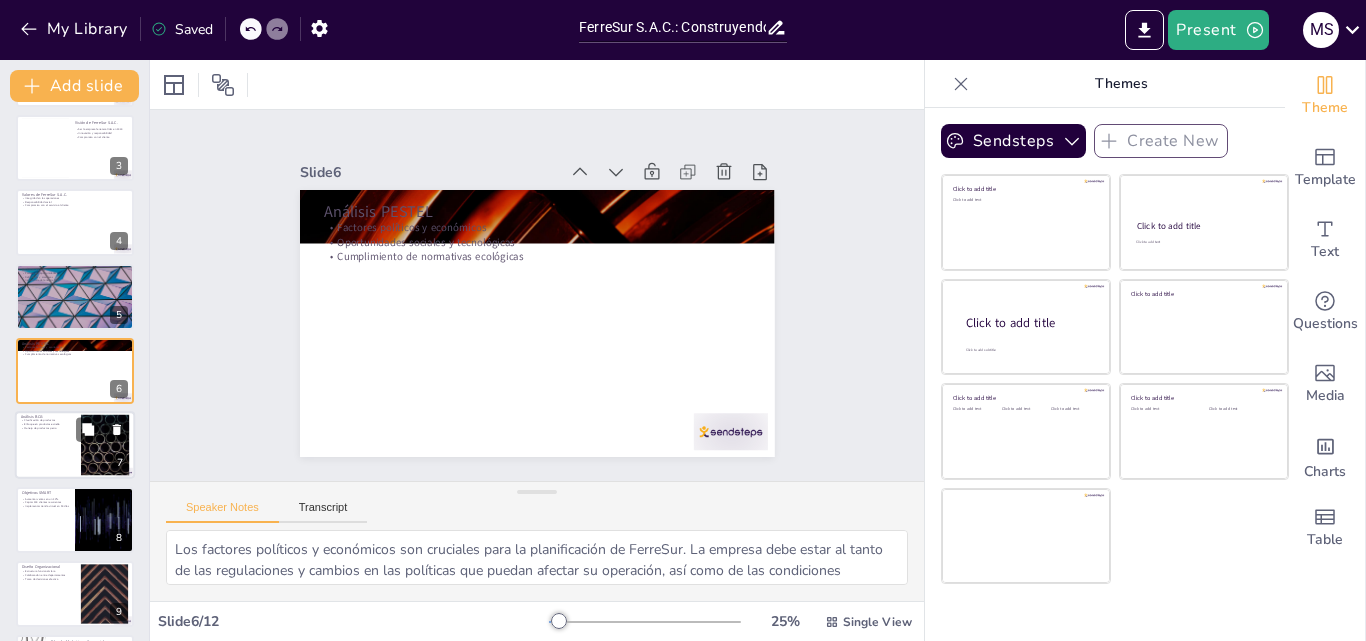 click at bounding box center (75, 446) 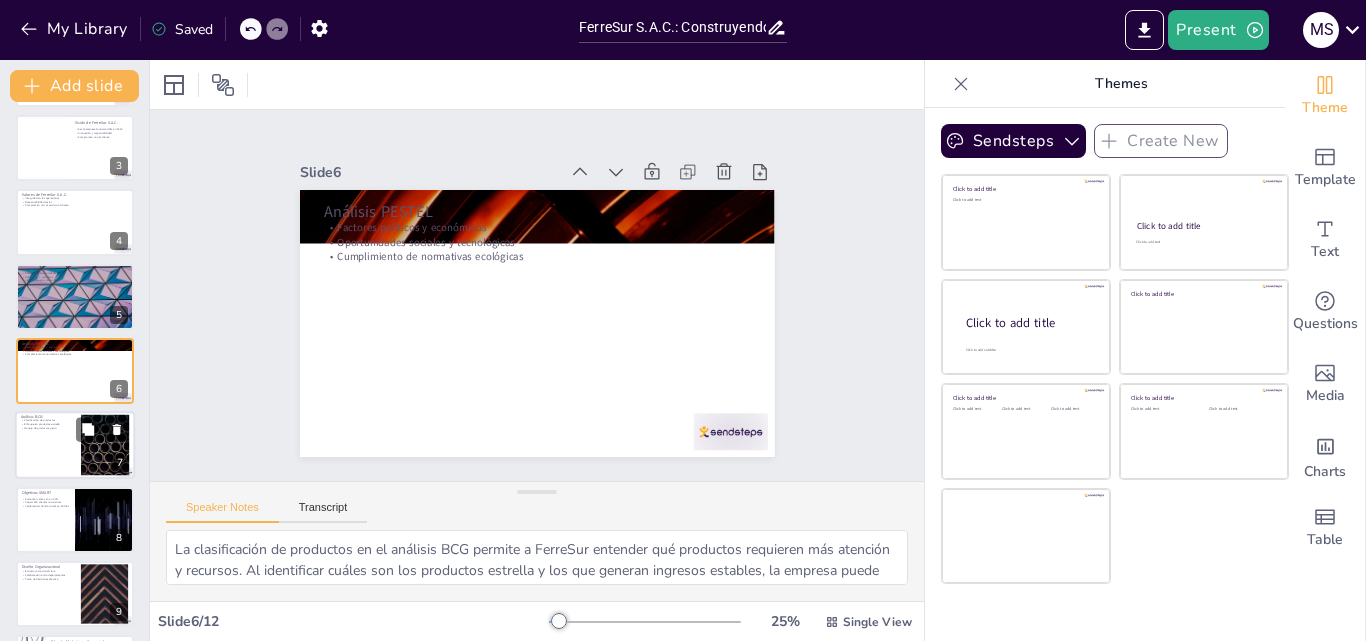 scroll, scrollTop: 226, scrollLeft: 0, axis: vertical 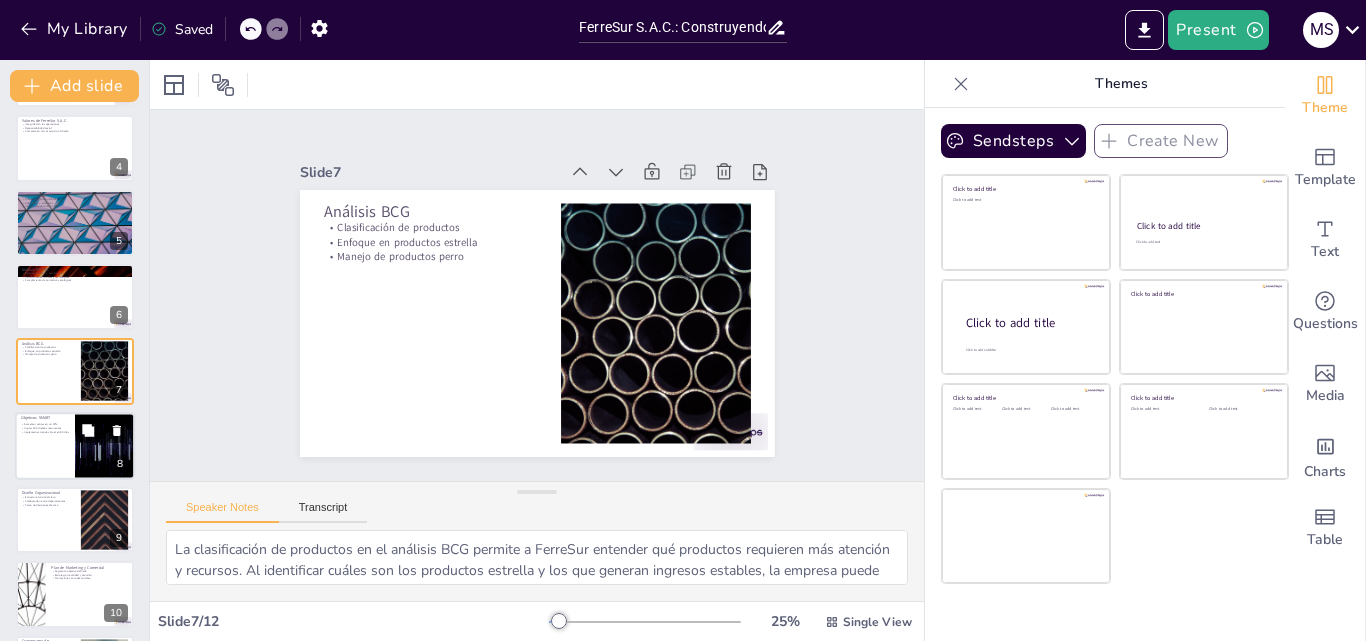 click at bounding box center [75, 446] 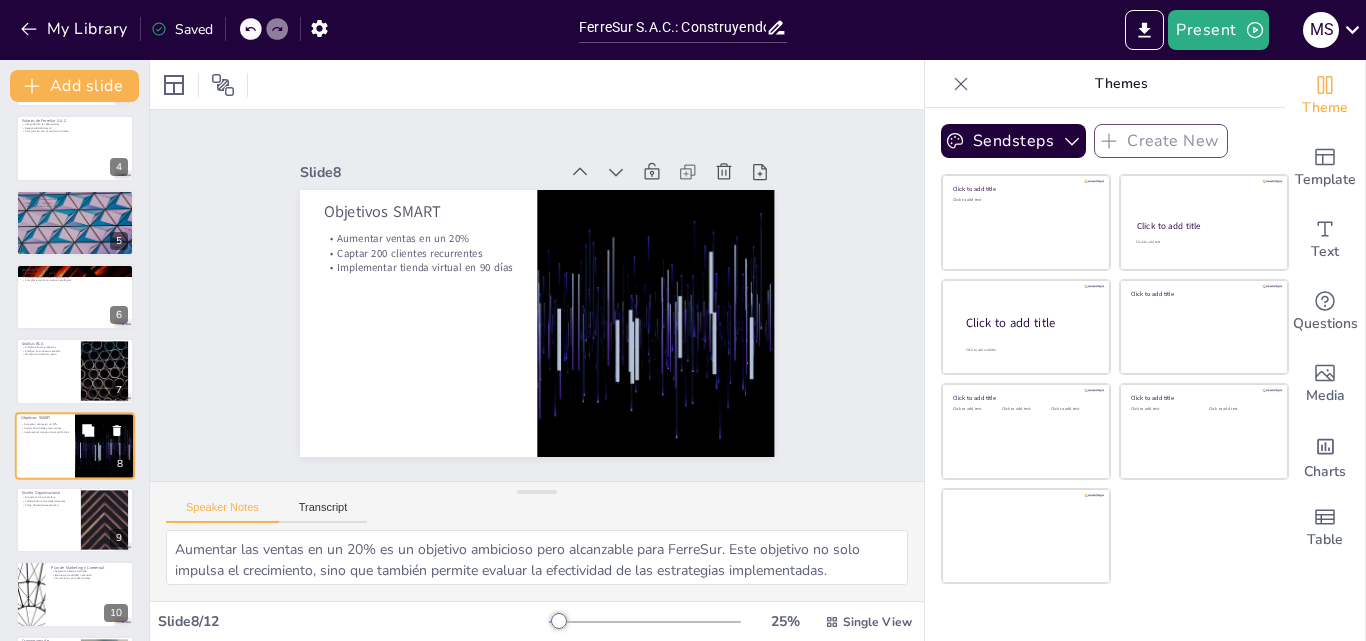 scroll, scrollTop: 300, scrollLeft: 0, axis: vertical 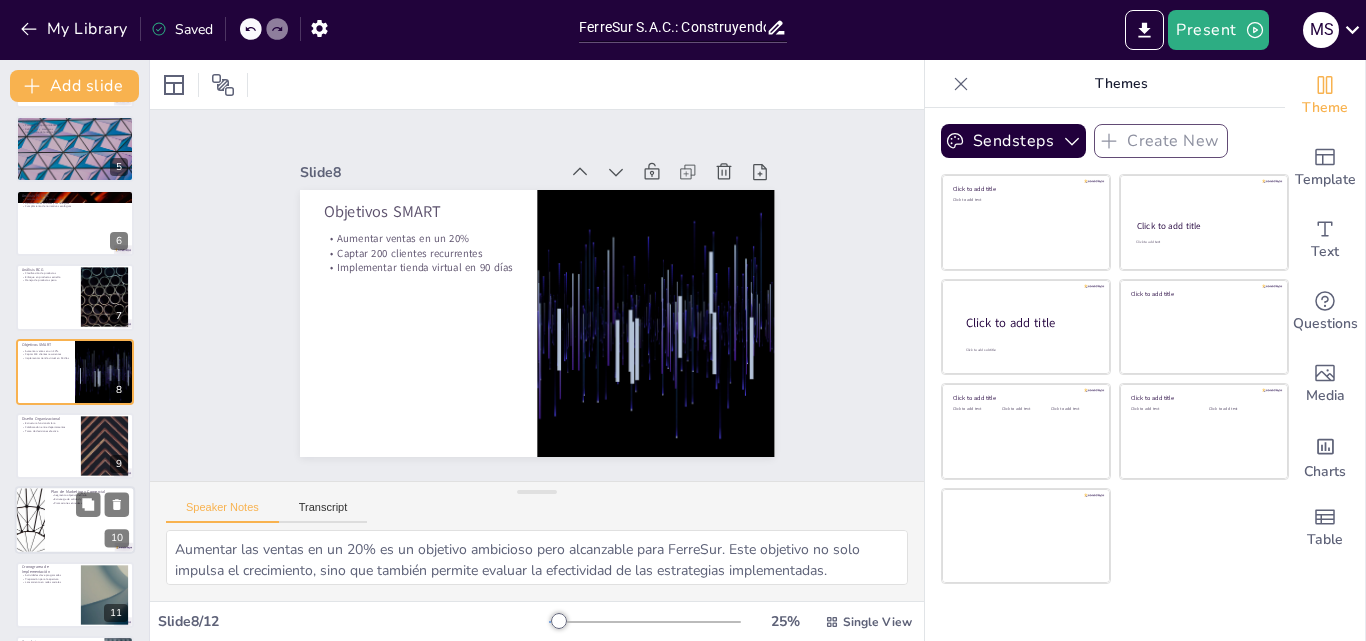 click at bounding box center [75, 521] 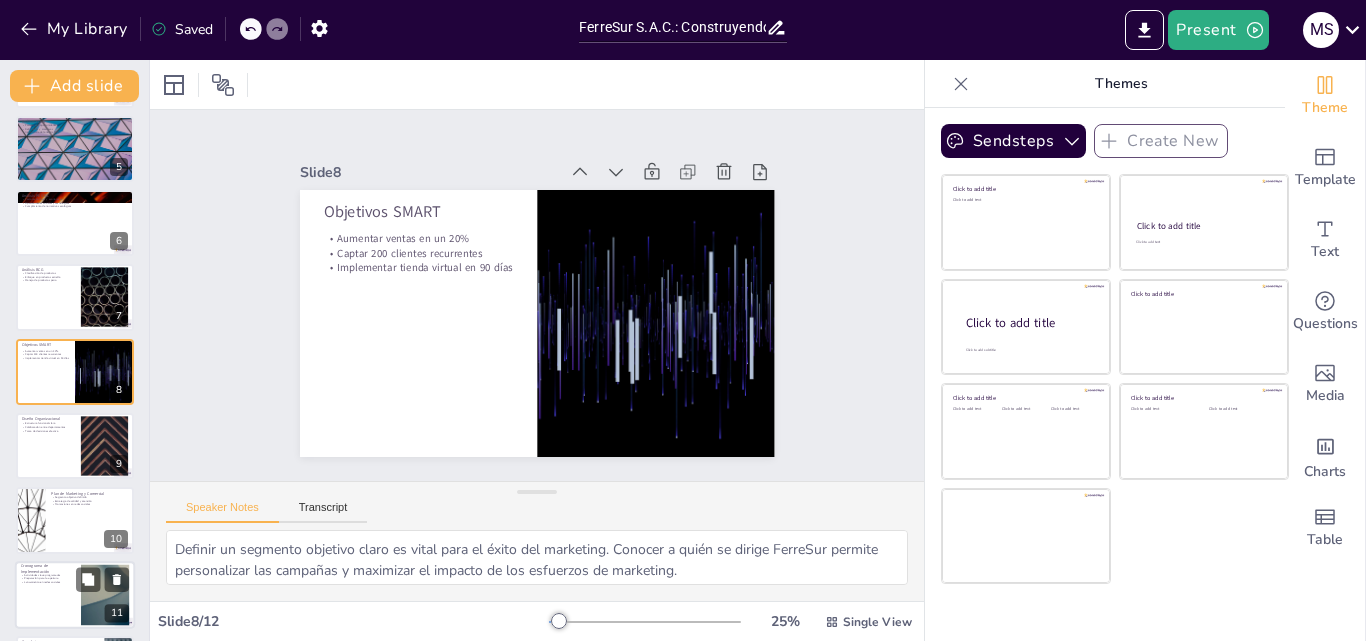 scroll, scrollTop: 378, scrollLeft: 0, axis: vertical 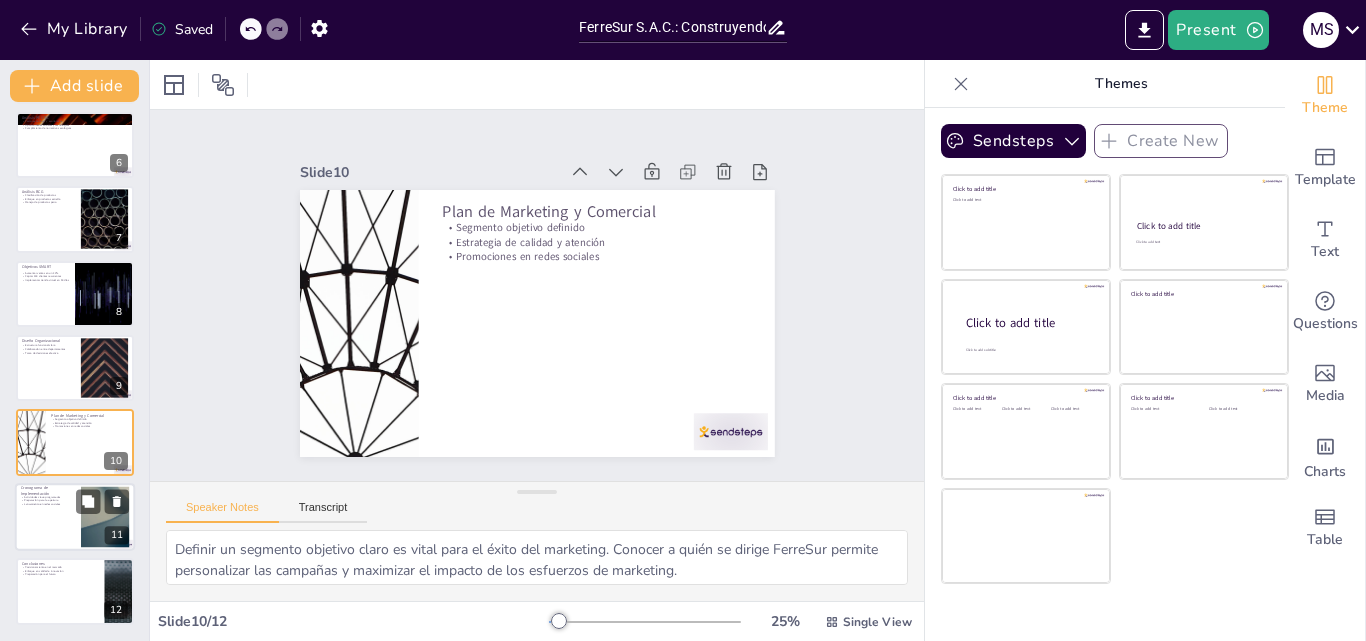 click at bounding box center (75, 517) 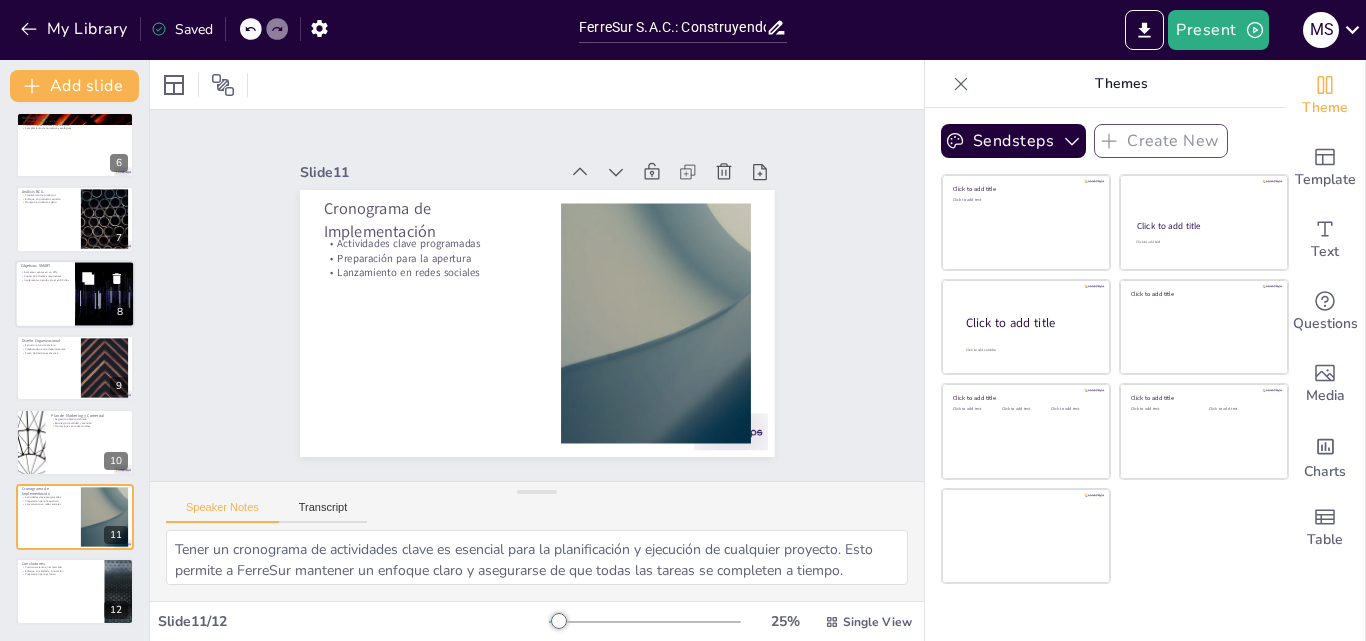 scroll, scrollTop: 0, scrollLeft: 0, axis: both 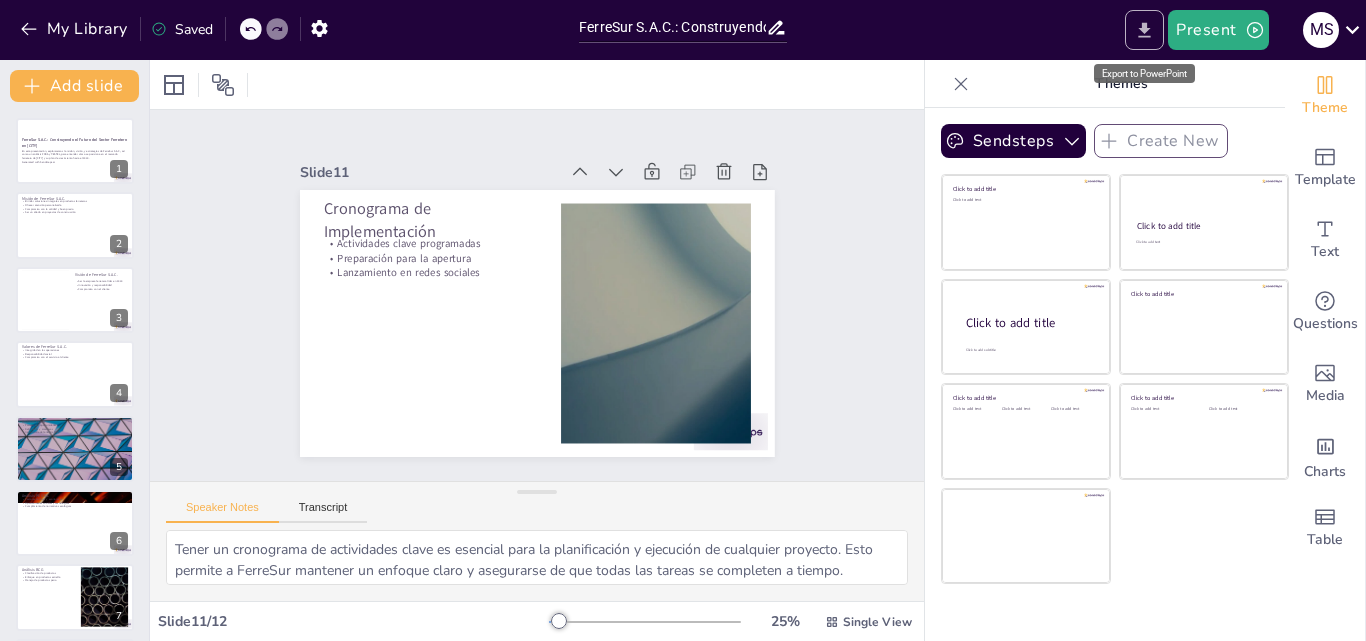 click 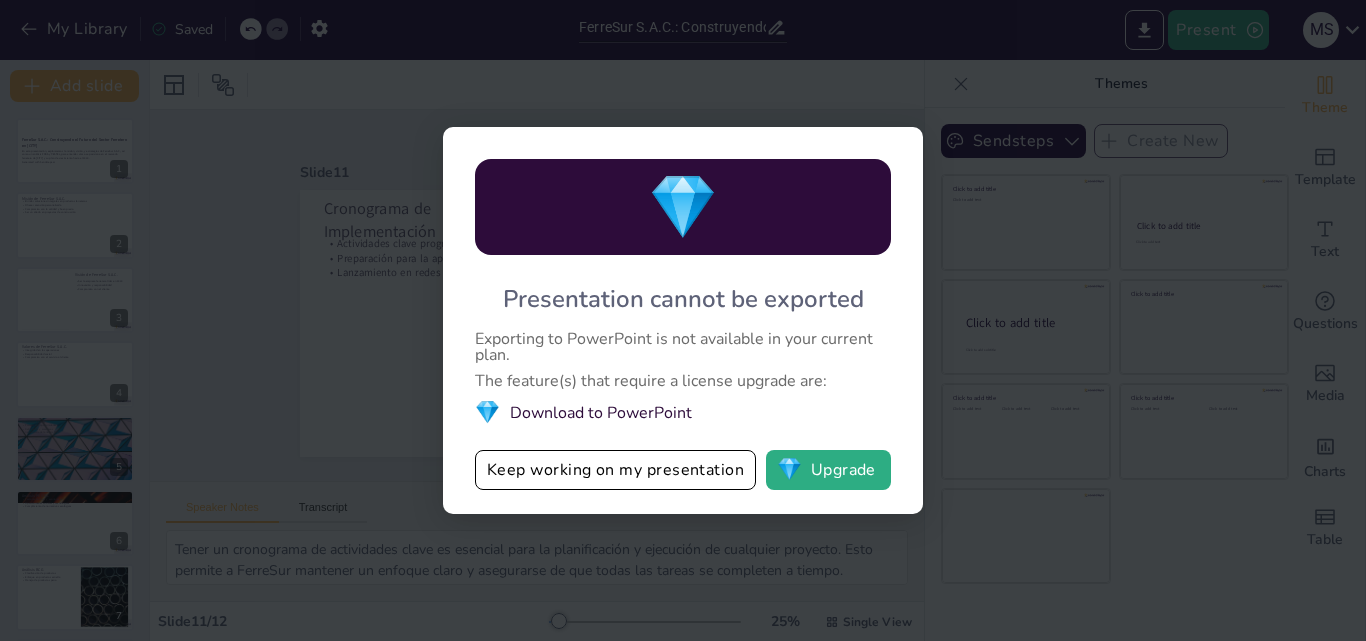 click on "💎 Presentation cannot be exported Exporting to PowerPoint is not available in your current plan. The feature(s) that require a license upgrade are: 💎 Download to PowerPoint Keep working on my presentation 💎 Upgrade" at bounding box center [683, 320] 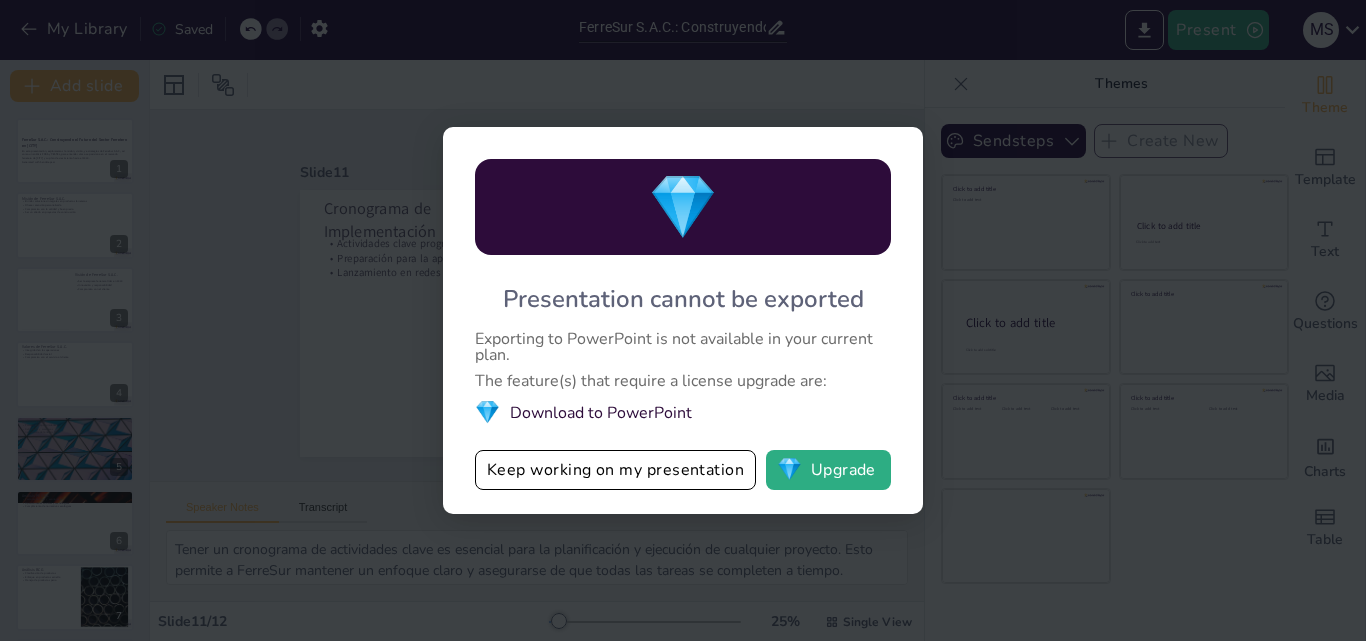 click on "💎 Presentation cannot be exported Exporting to PowerPoint is not available in your current plan. The feature(s) that require a license upgrade are: 💎 Download to PowerPoint Keep working on my presentation 💎 Upgrade" at bounding box center (683, 320) 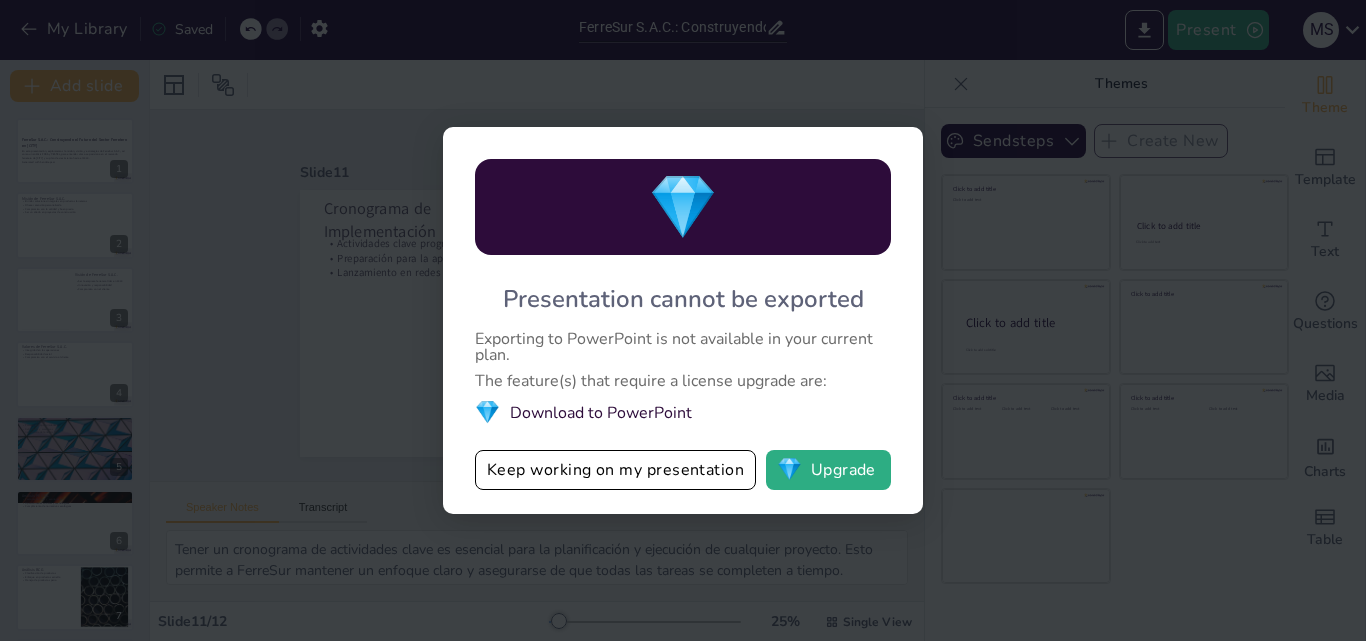 drag, startPoint x: 700, startPoint y: 136, endPoint x: 696, endPoint y: 244, distance: 108.07405 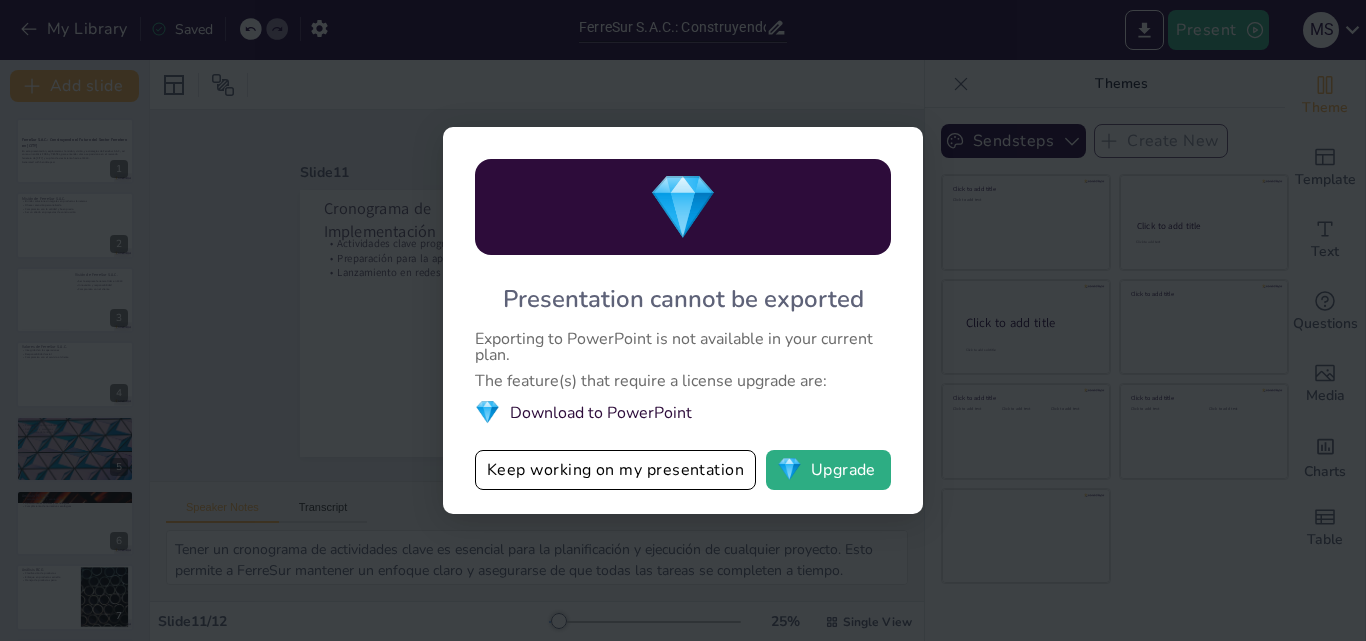 drag, startPoint x: 674, startPoint y: 330, endPoint x: 662, endPoint y: 349, distance: 22.472204 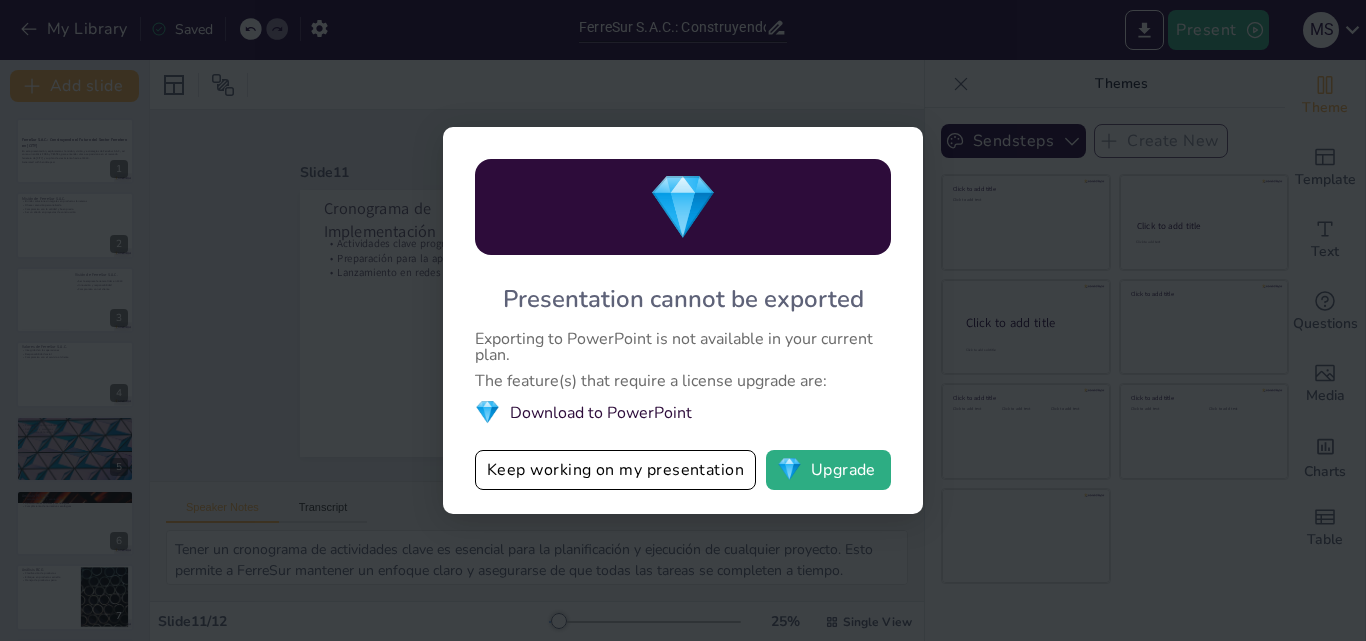 click on "Exporting to PowerPoint is not available in your current plan." at bounding box center (683, 347) 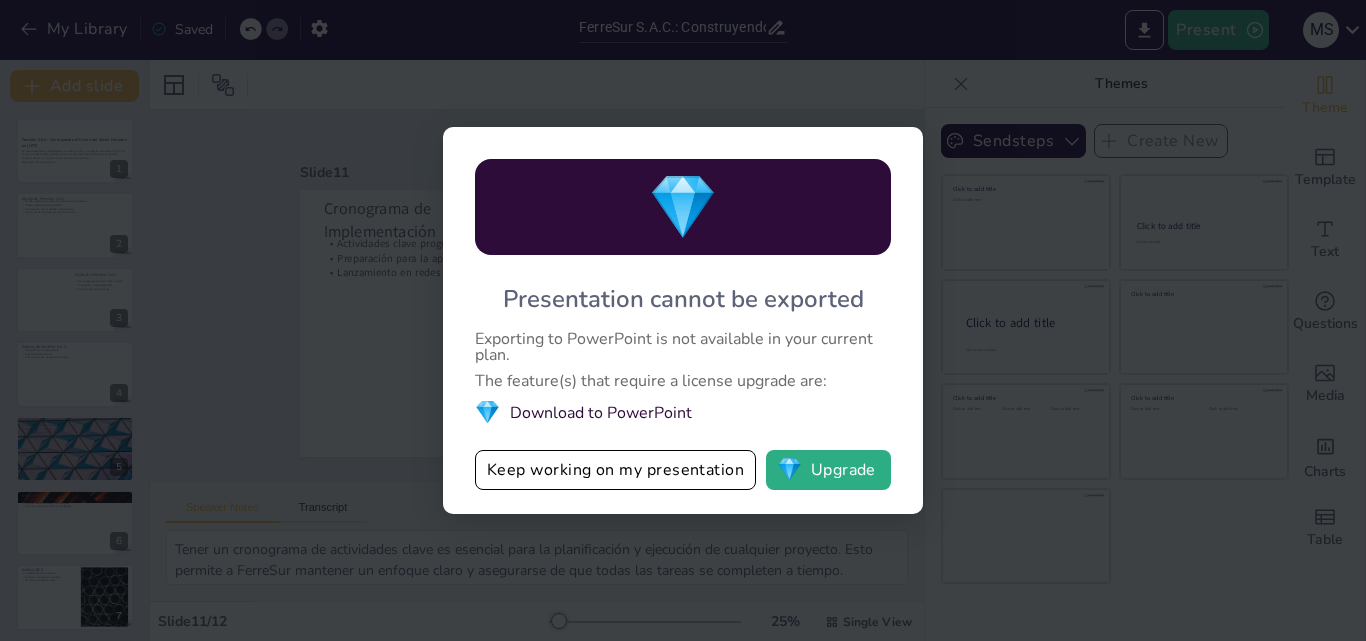 click on "💎 Presentation cannot be exported Exporting to PowerPoint is not available in your current plan. The feature(s) that require a license upgrade are: 💎 Download to PowerPoint Keep working on my presentation 💎 Upgrade" at bounding box center (683, 320) 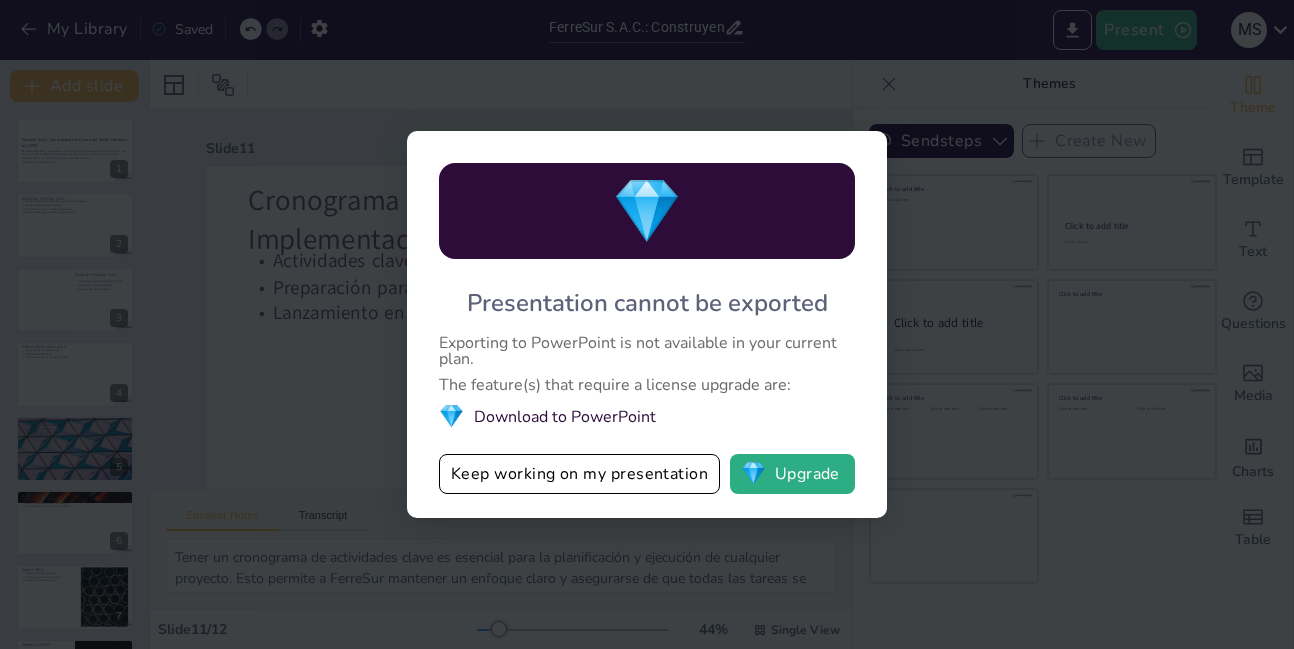 click on "💎" at bounding box center (647, 211) 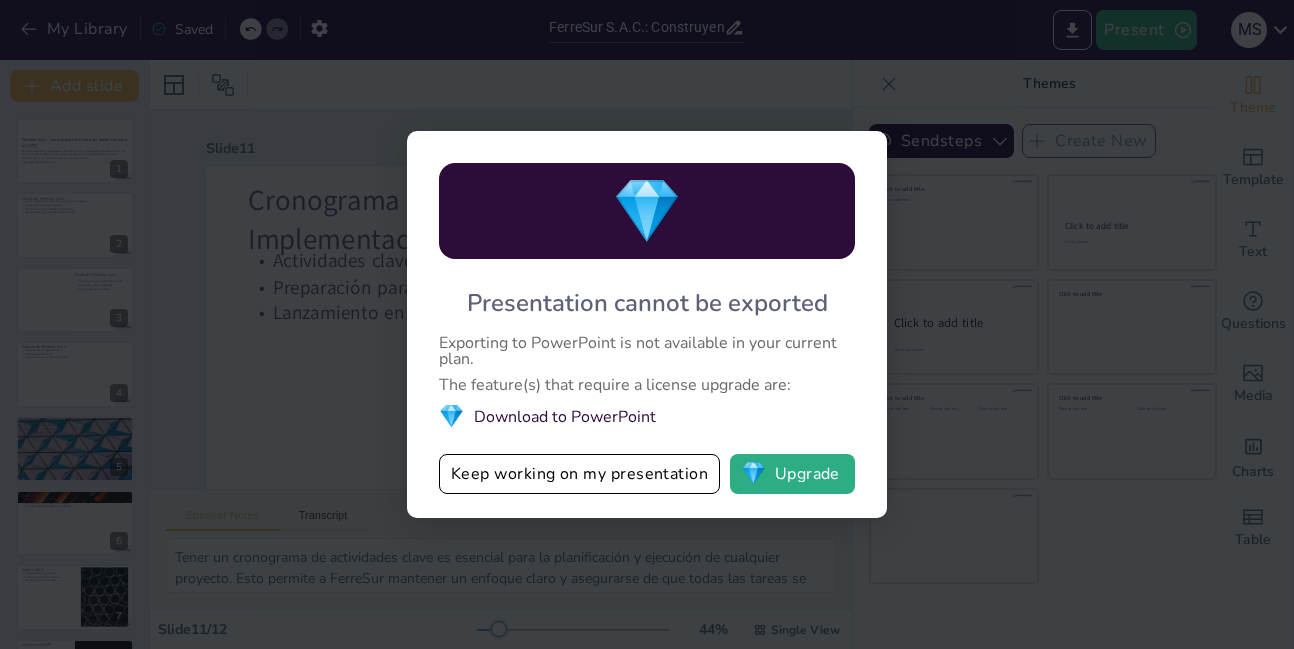 click on "💎" at bounding box center (647, 211) 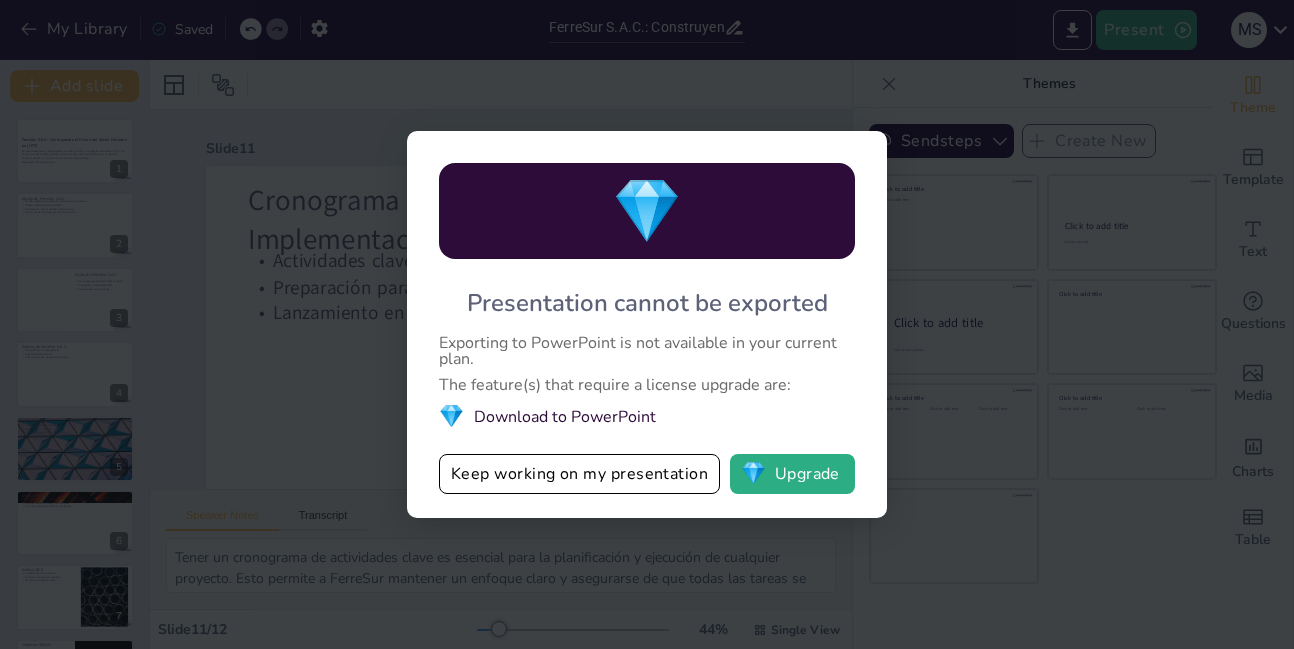 drag, startPoint x: 843, startPoint y: 214, endPoint x: 673, endPoint y: 215, distance: 170.00294 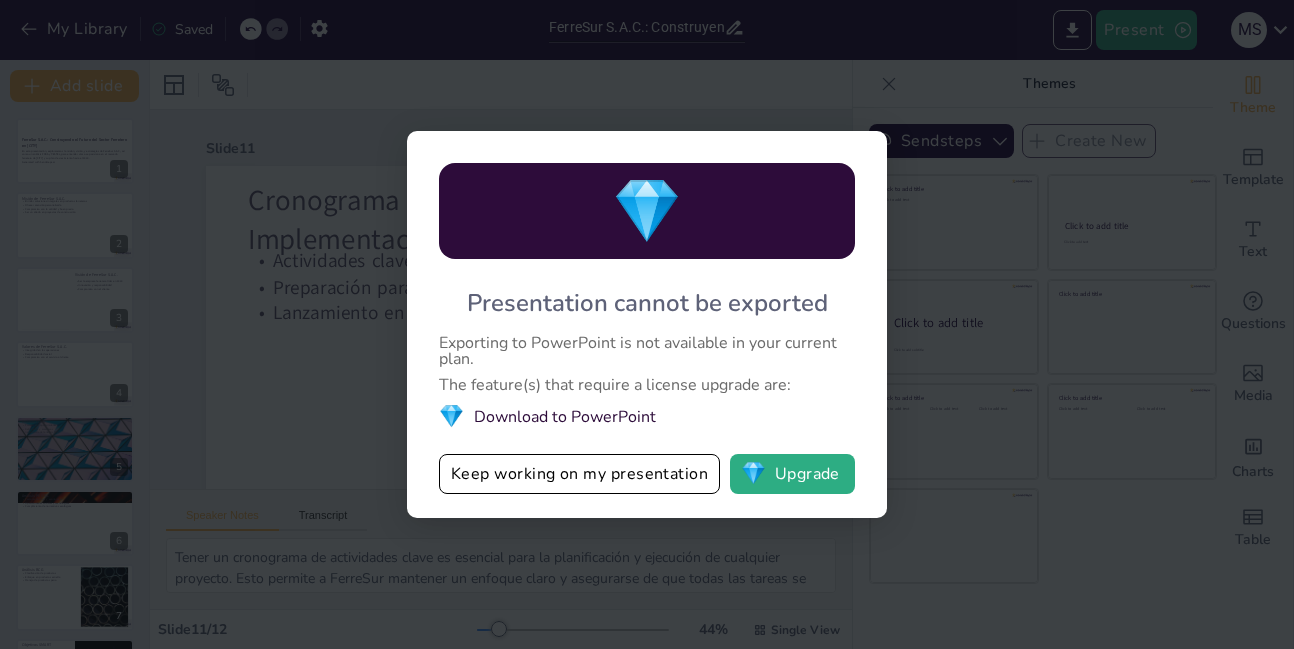 click on "💎" at bounding box center [647, 211] 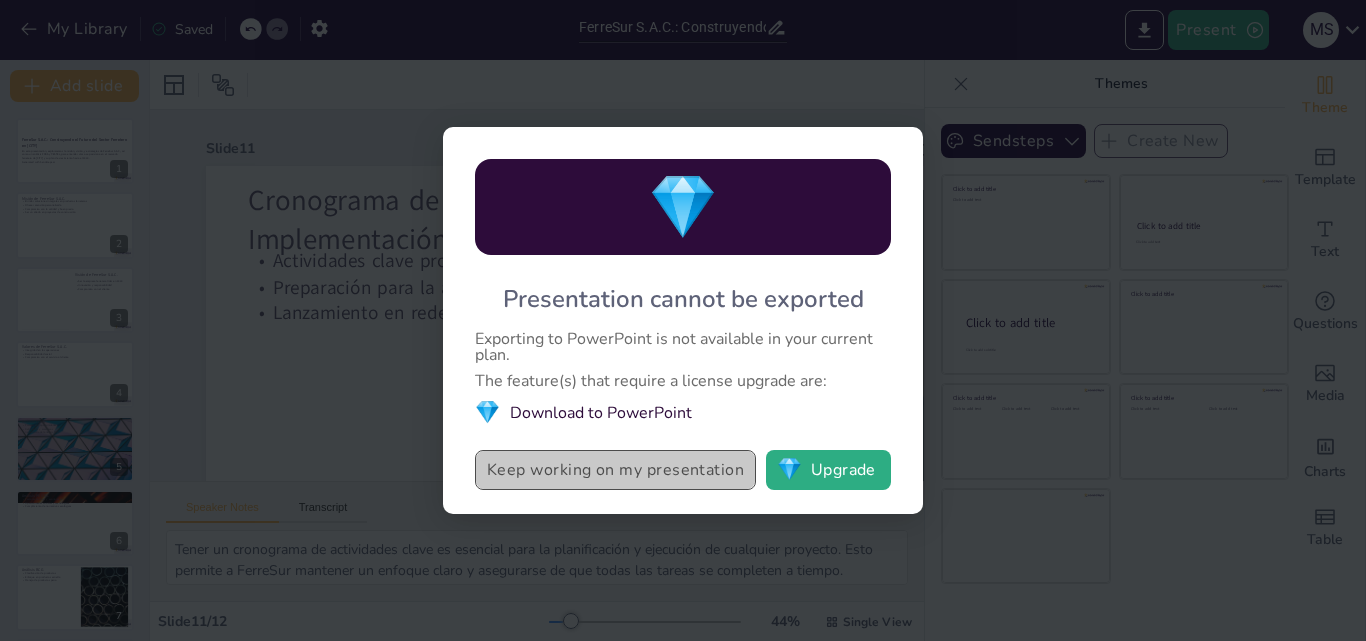 click on "Keep working on my presentation" at bounding box center [615, 470] 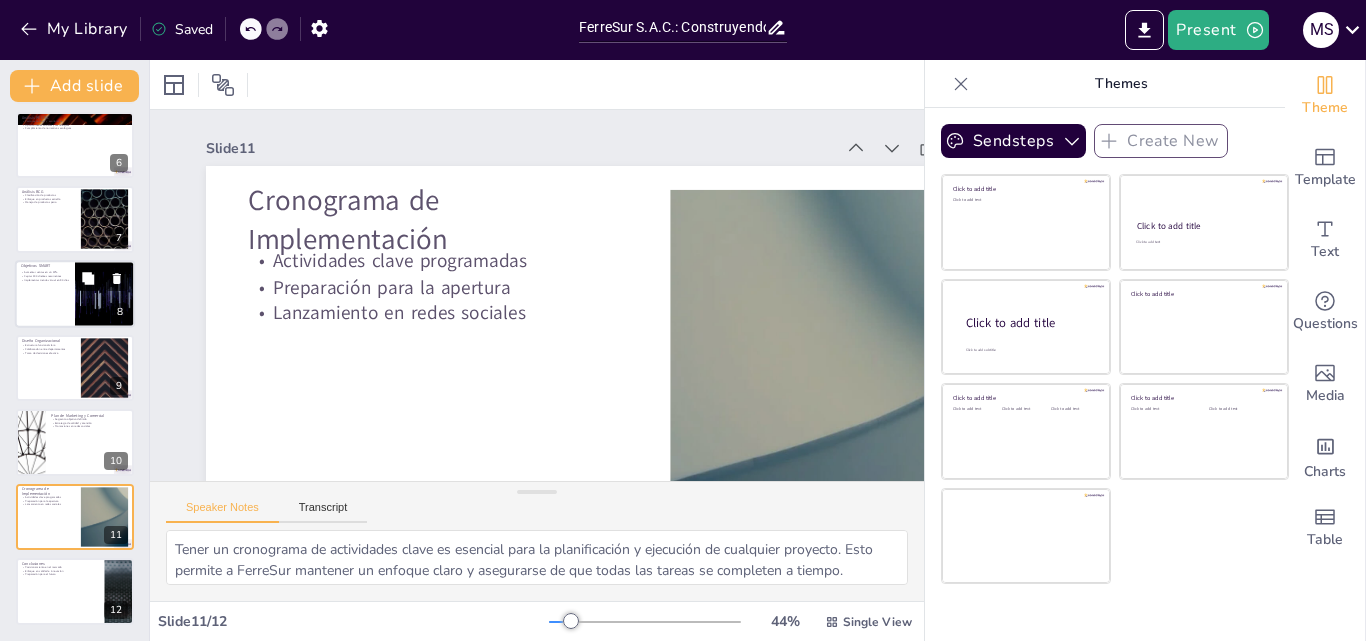 click 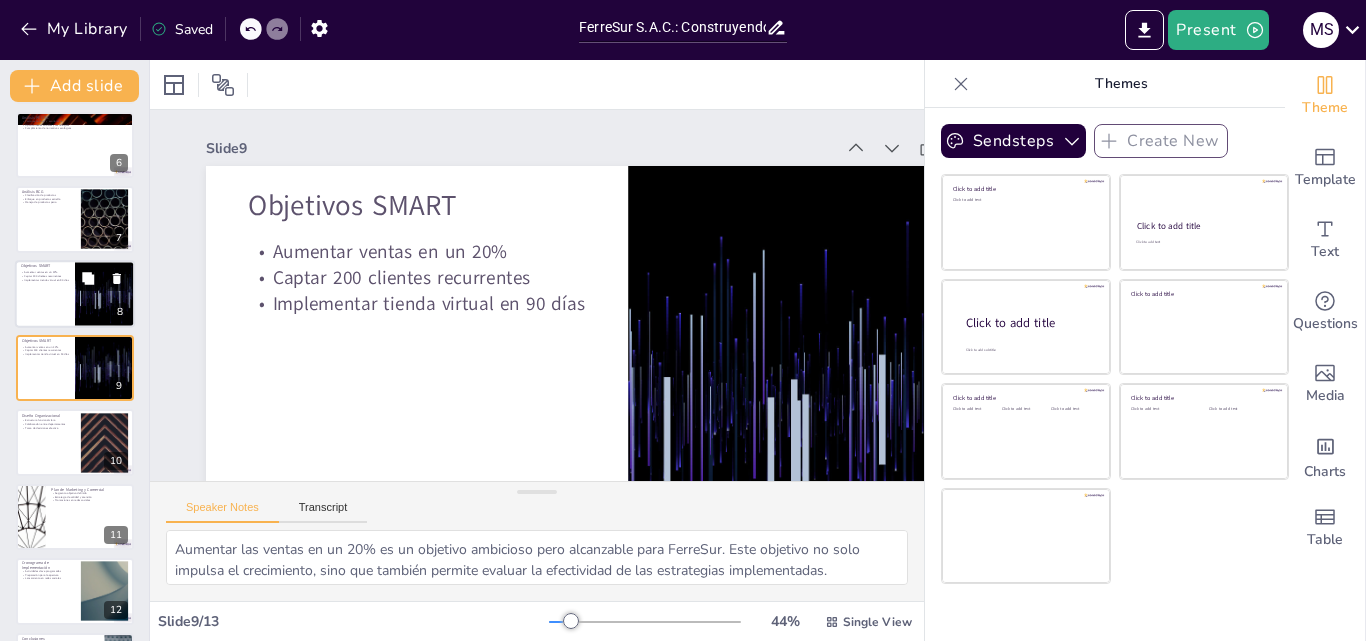 scroll, scrollTop: 375, scrollLeft: 0, axis: vertical 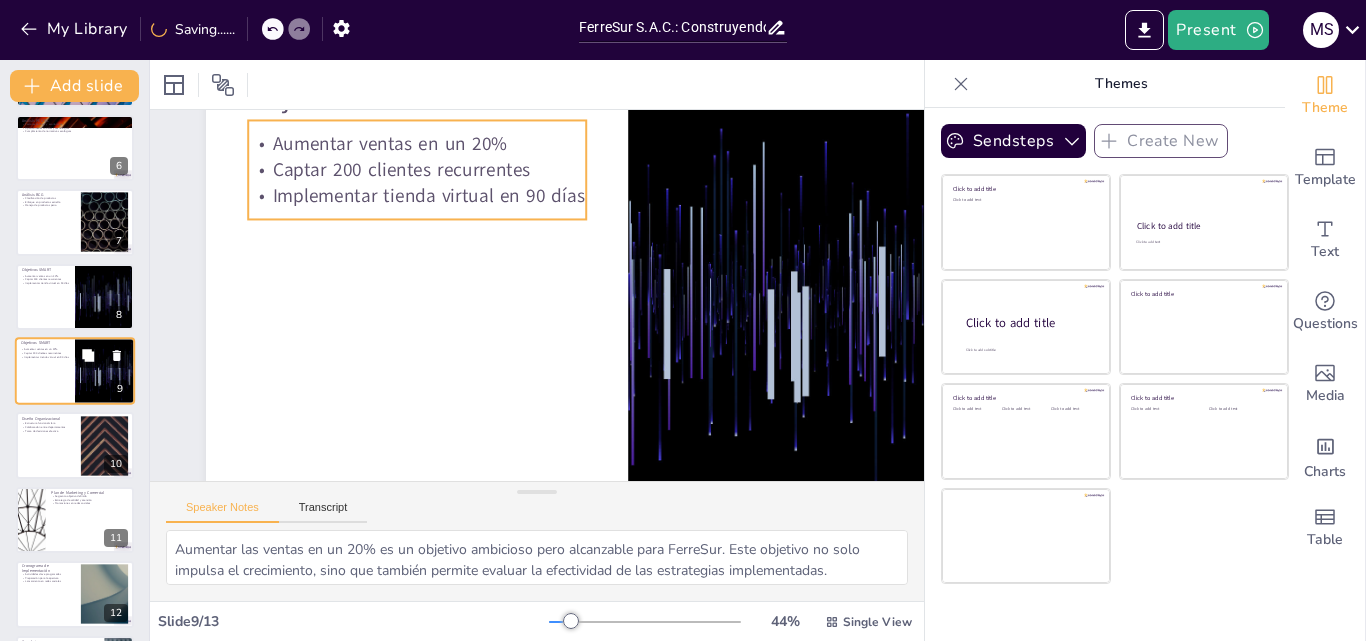 click on "Implementar tienda virtual en 90 días" at bounding box center (45, 357) 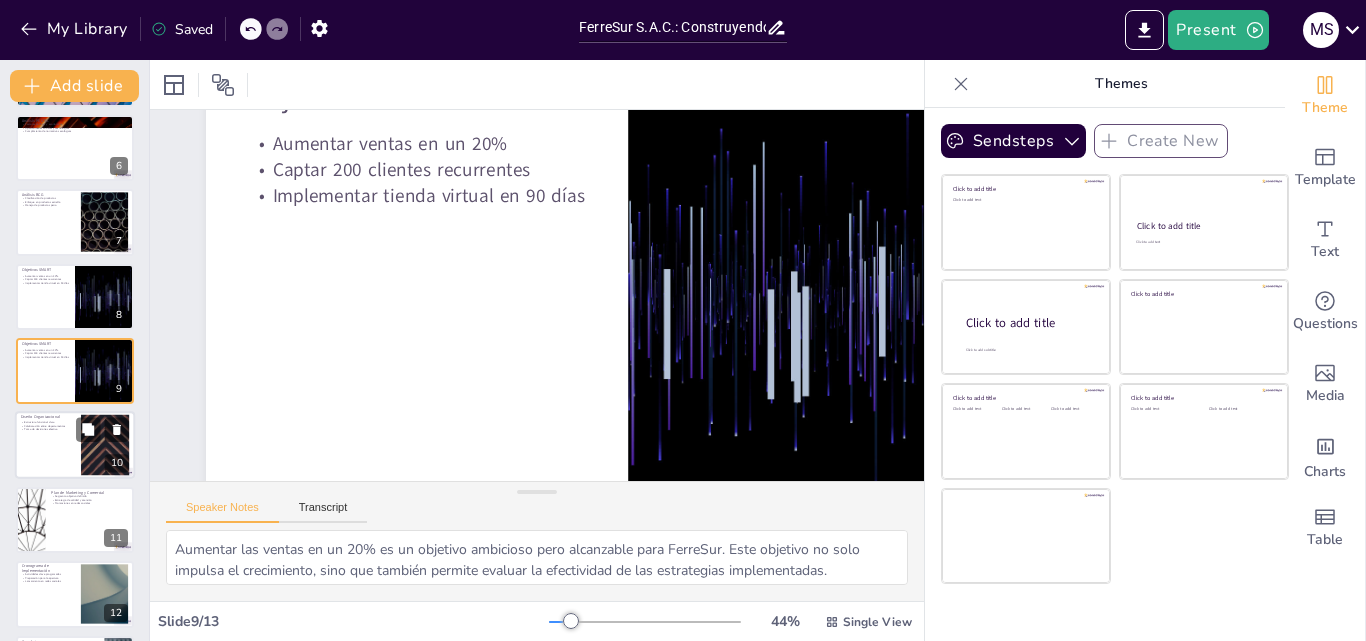 click at bounding box center (75, 446) 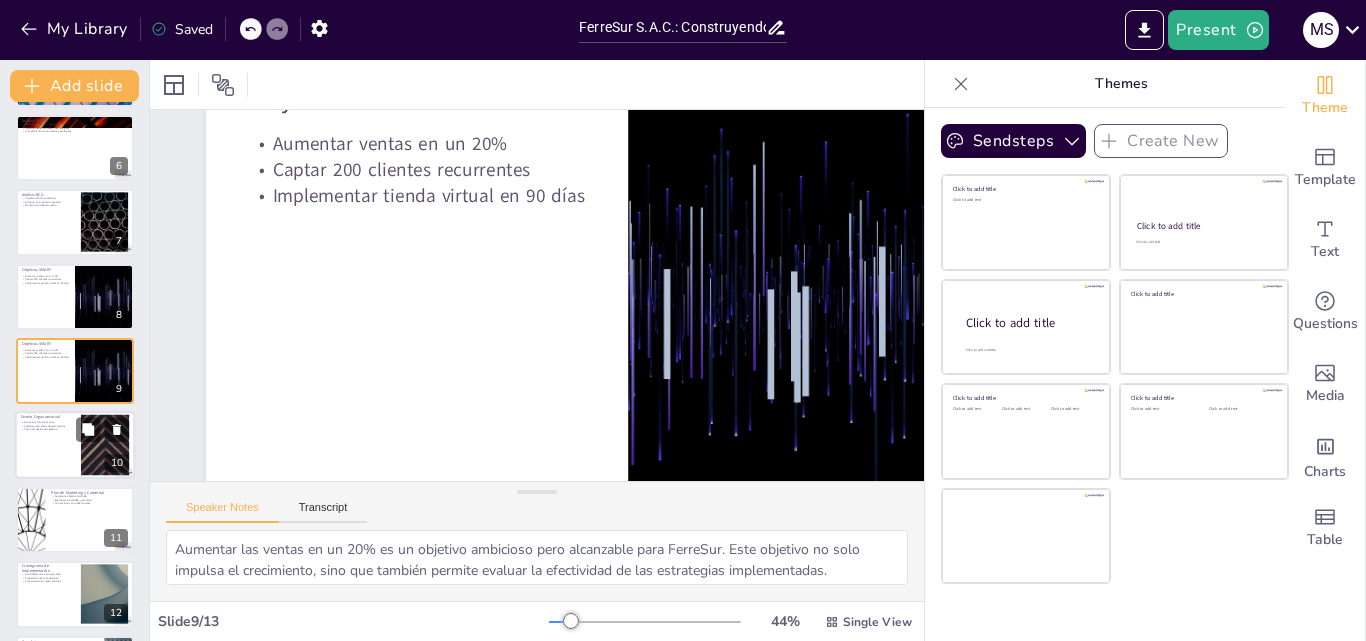type on "Tener una estructura funcional clara es fundamental para el funcionamiento eficiente de FerreSur. Esto asegura que cada miembro del equipo sepa cuáles son sus responsabilidades y cómo contribuye al éxito general de la empresa.
Fomentar la colaboración entre departamentos es clave para la innovación y la mejora continua. Al trabajar juntos, los diferentes equipos pueden compartir ideas y soluciones que beneficien a la empresa en su conjunto.
Una toma de decisiones efectiva es crucial en un entorno empresarial competitivo. La estructura organizacional de FerreSur permite que las decisiones se tomen de manera ágil, lo que ayuda a la empresa a adaptarse rápidamente a los cambios del mercado." 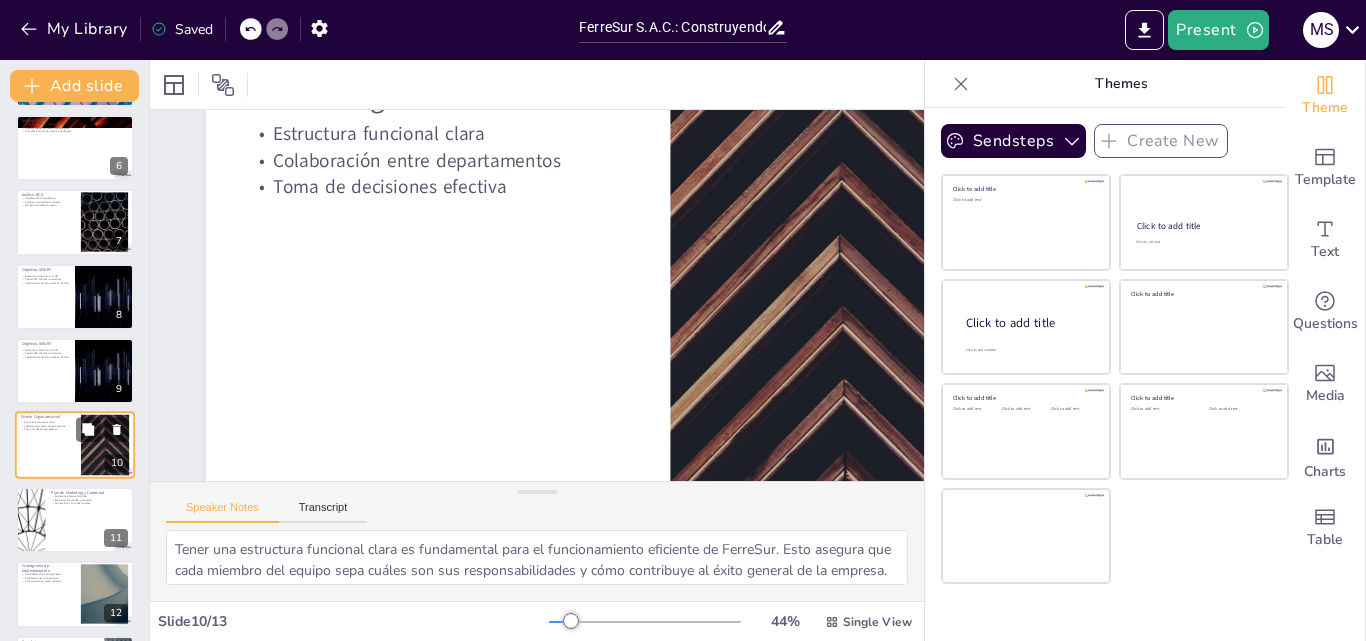 scroll, scrollTop: 449, scrollLeft: 0, axis: vertical 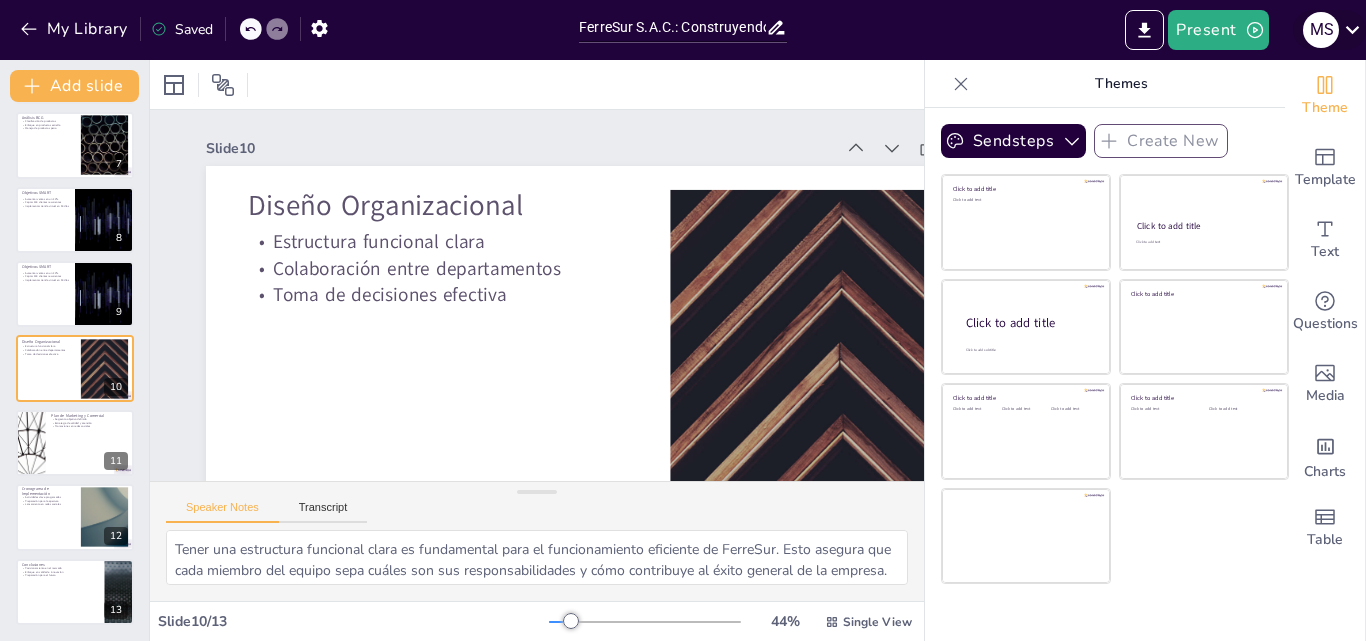 click 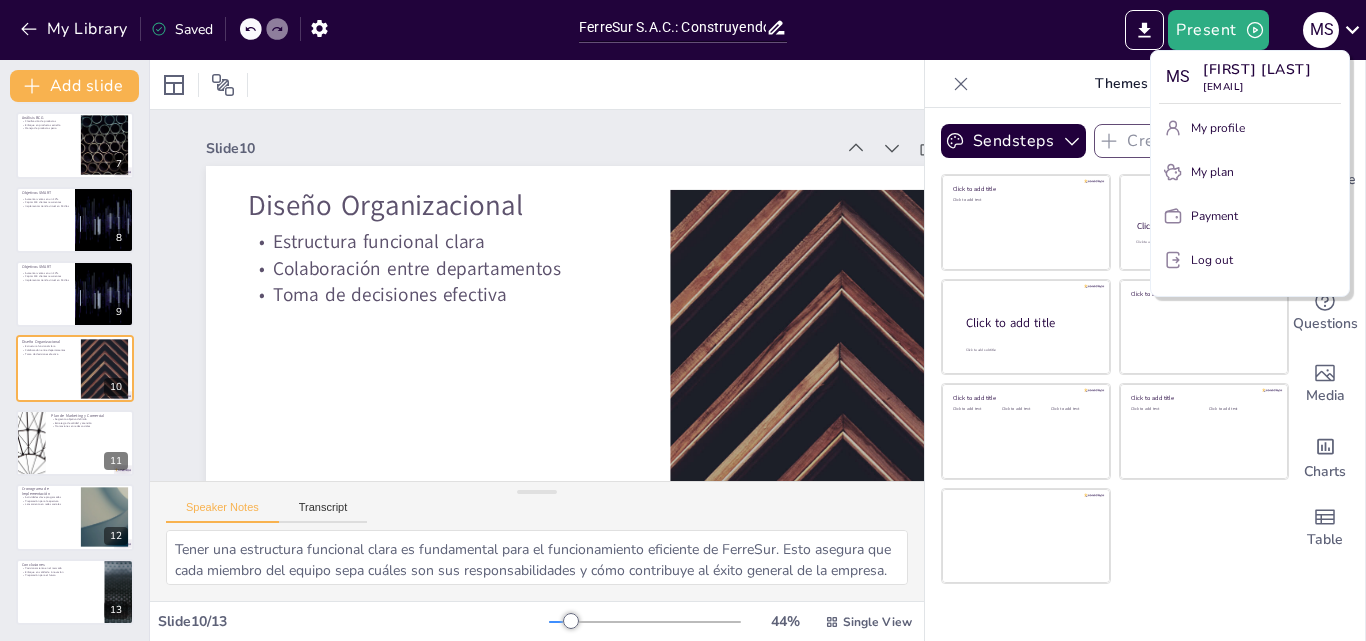 click at bounding box center (683, 320) 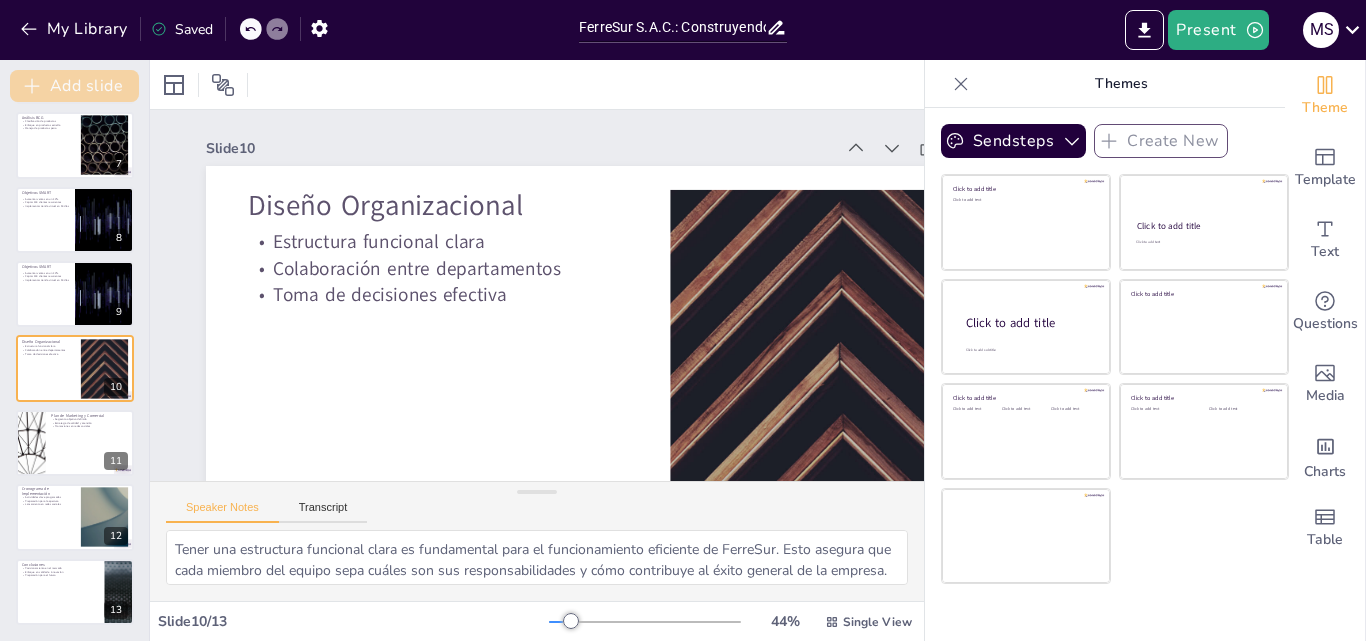 click on "Add slide" at bounding box center [74, 86] 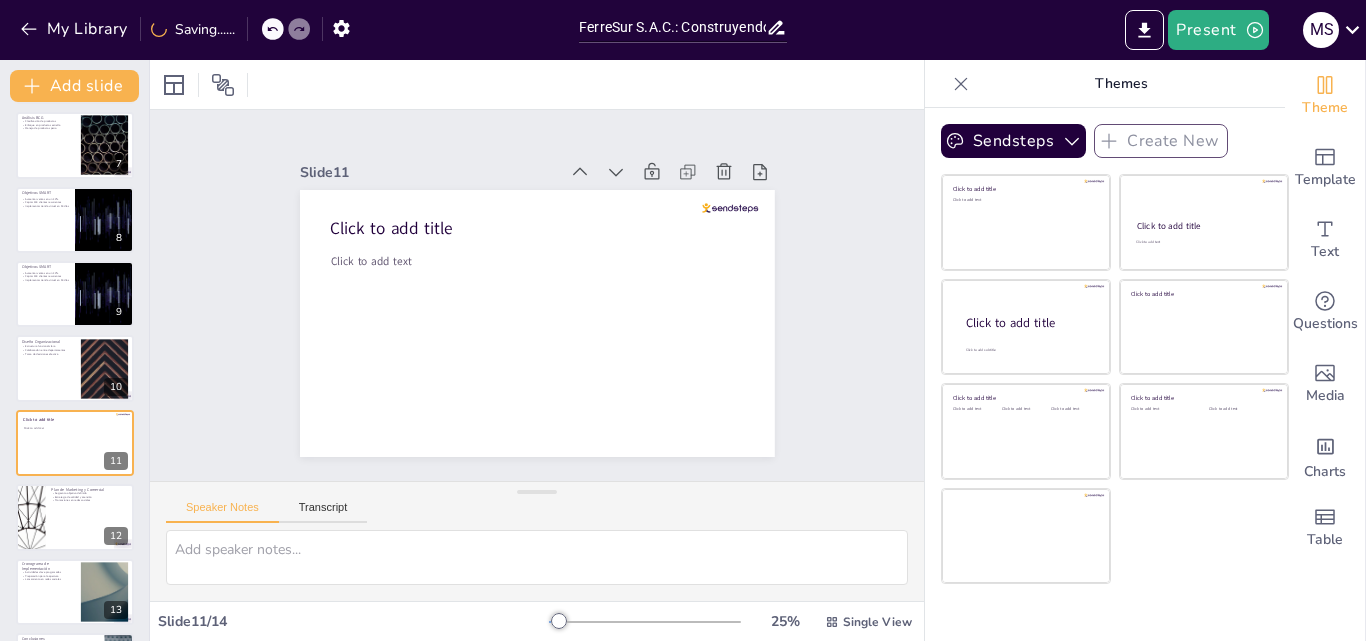 click 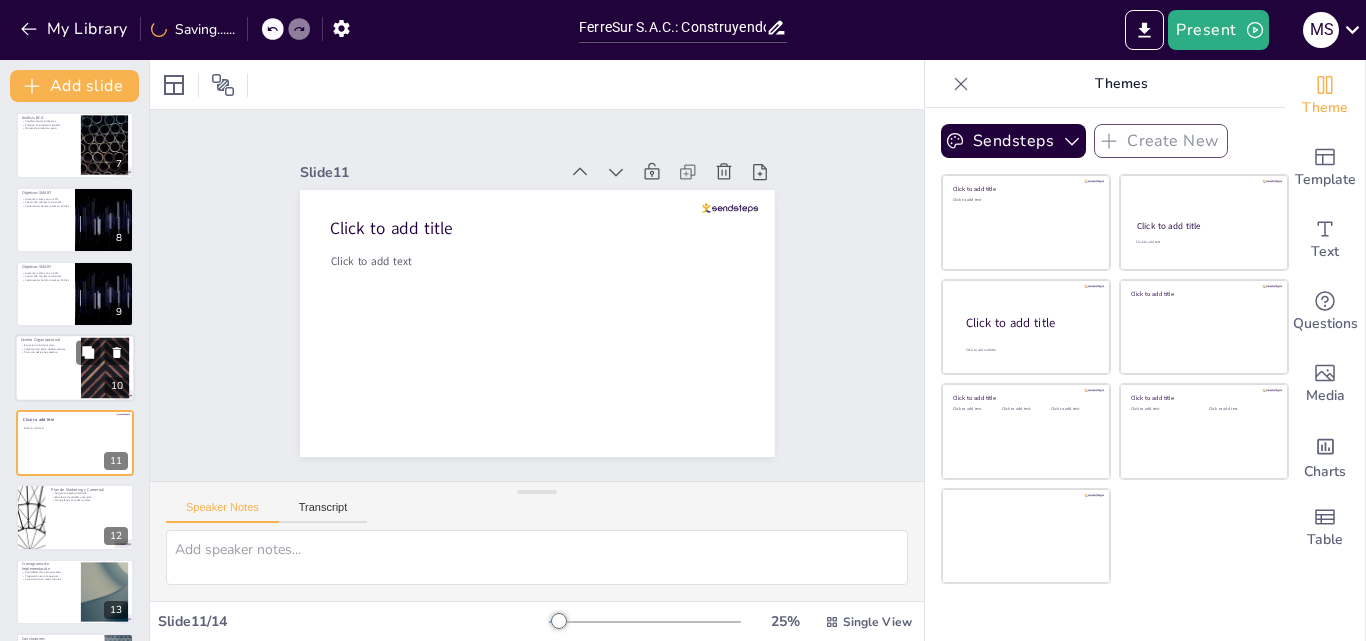 click at bounding box center (75, 369) 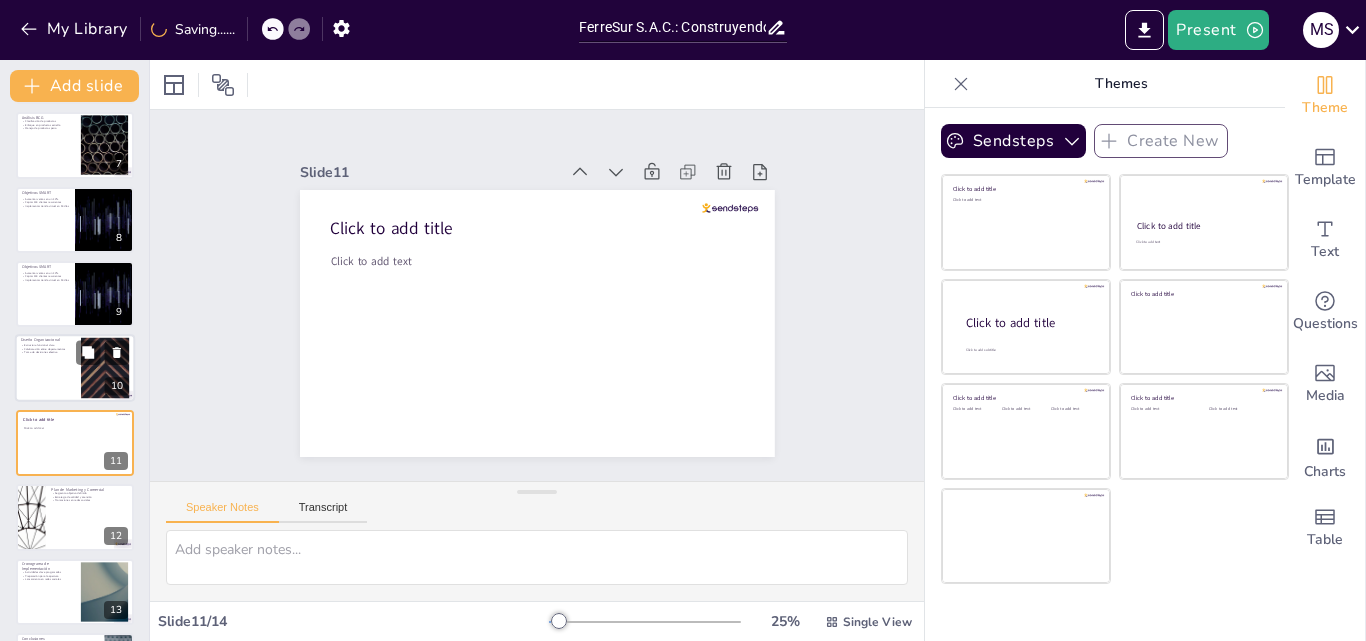 type on "Tener una estructura funcional clara es fundamental para el funcionamiento eficiente de FerreSur. Esto asegura que cada miembro del equipo sepa cuáles son sus responsabilidades y cómo contribuye al éxito general de la empresa.
Fomentar la colaboración entre departamentos es clave para la innovación y la mejora continua. Al trabajar juntos, los diferentes equipos pueden compartir ideas y soluciones que beneficien a la empresa en su conjunto.
Una toma de decisiones efectiva es crucial en un entorno empresarial competitivo. La estructura organizacional de FerreSur permite que las decisiones se tomen de manera ágil, lo que ayuda a la empresa a adaptarse rápidamente a los cambios del mercado." 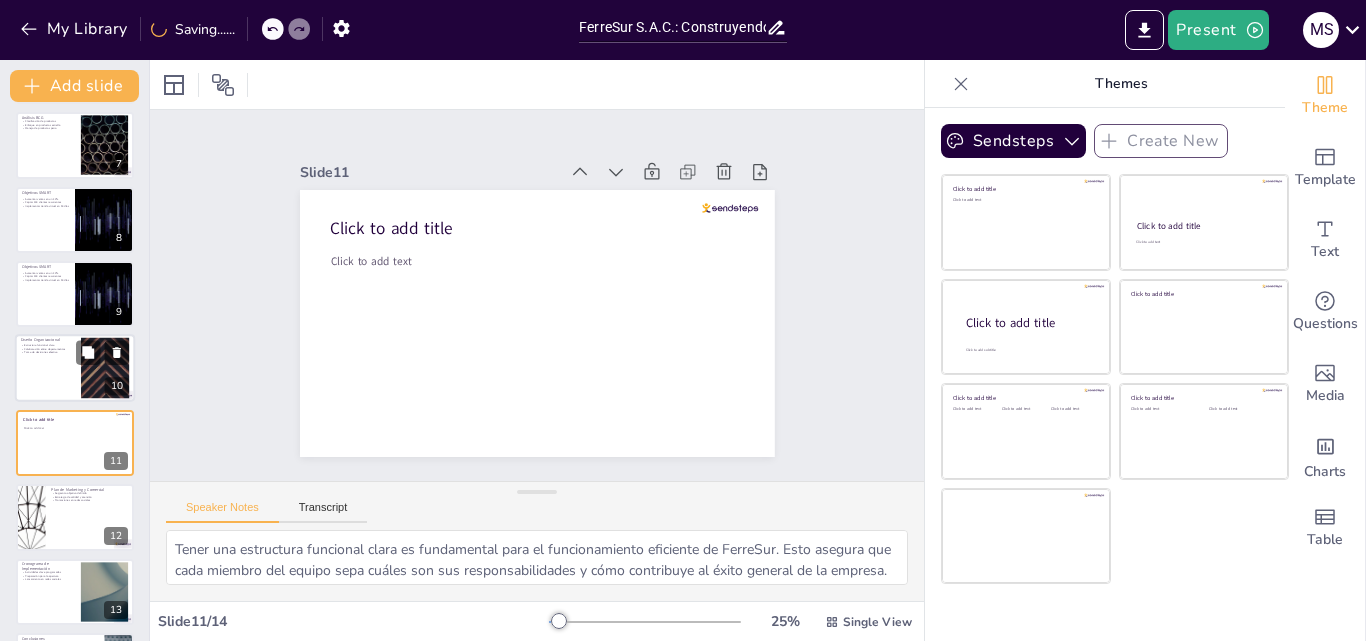 scroll, scrollTop: 449, scrollLeft: 0, axis: vertical 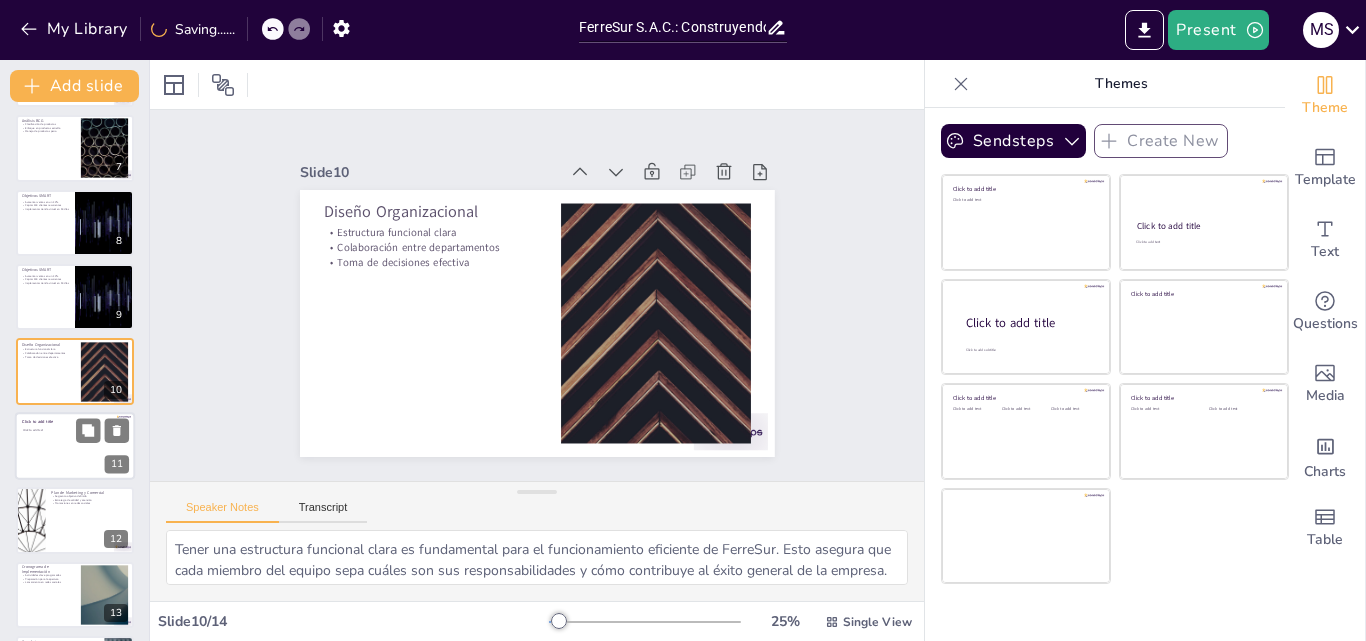 click on "Click to add text" at bounding box center (74, 430) 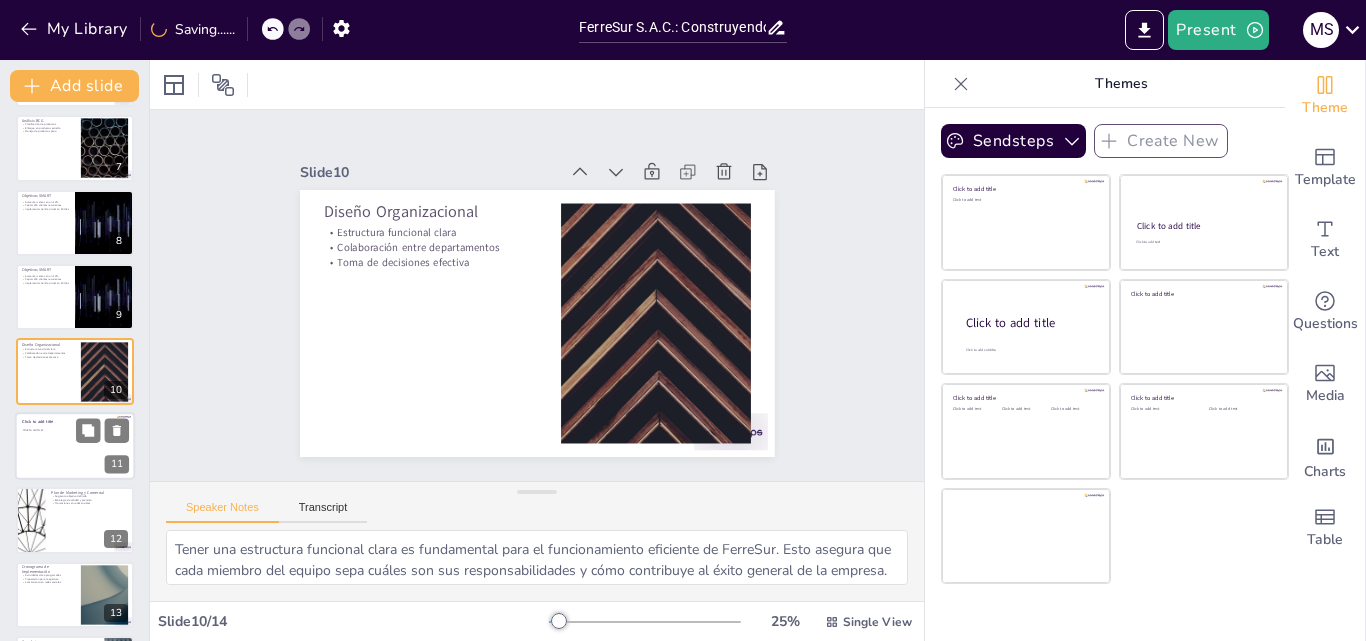type 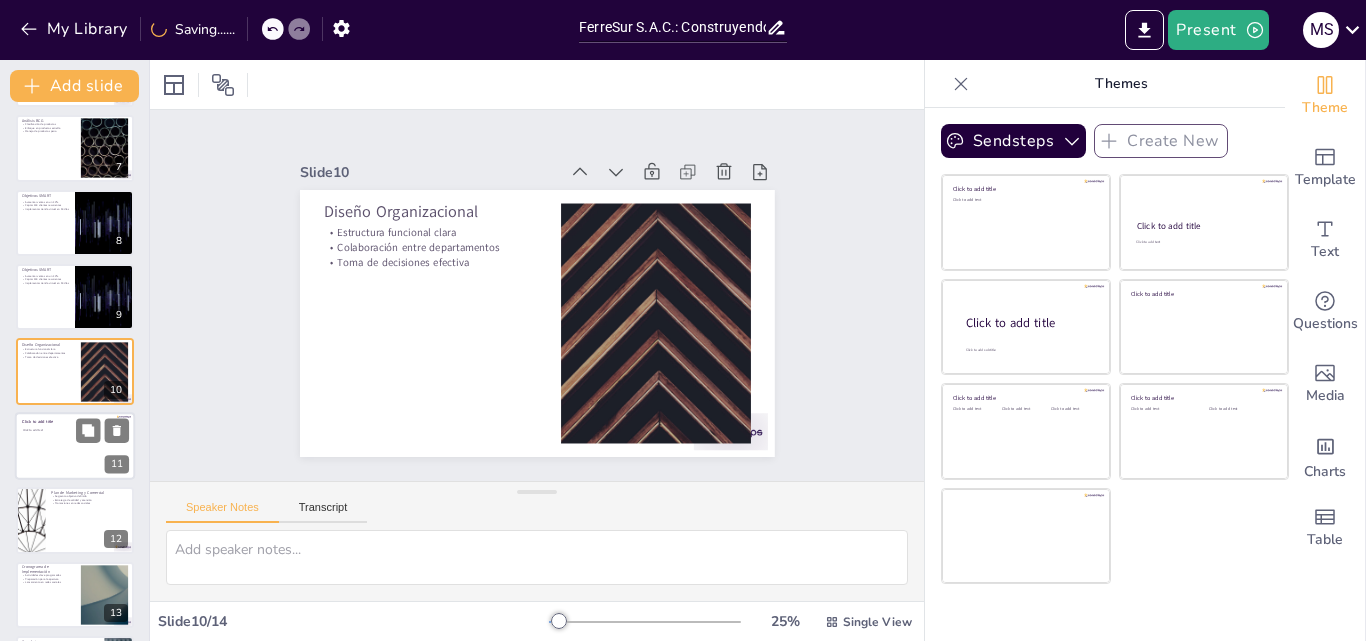 scroll, scrollTop: 523, scrollLeft: 0, axis: vertical 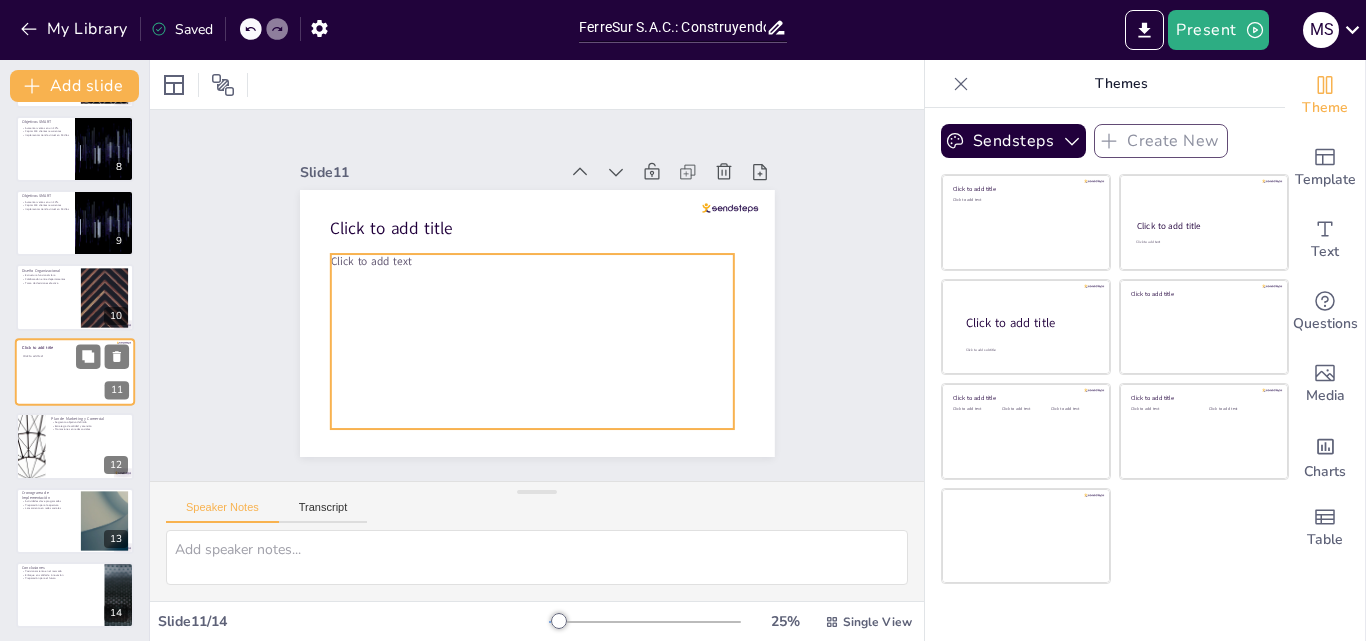 click on "Click to add text" at bounding box center (74, 376) 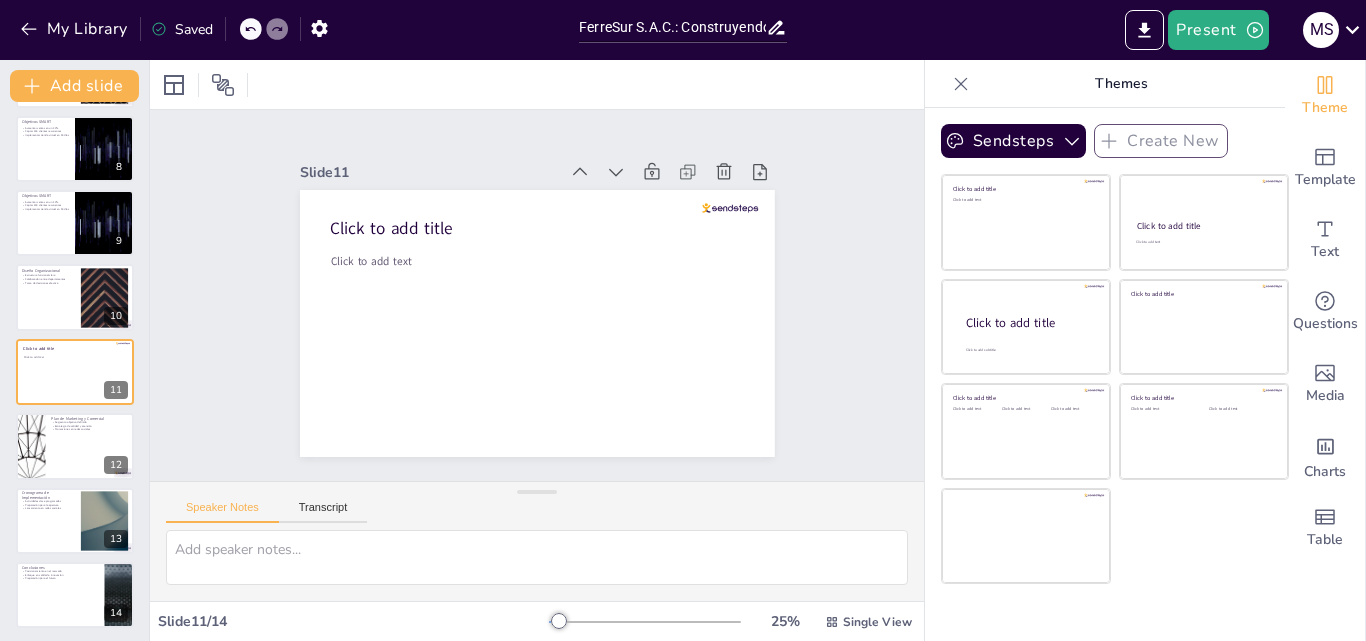 click 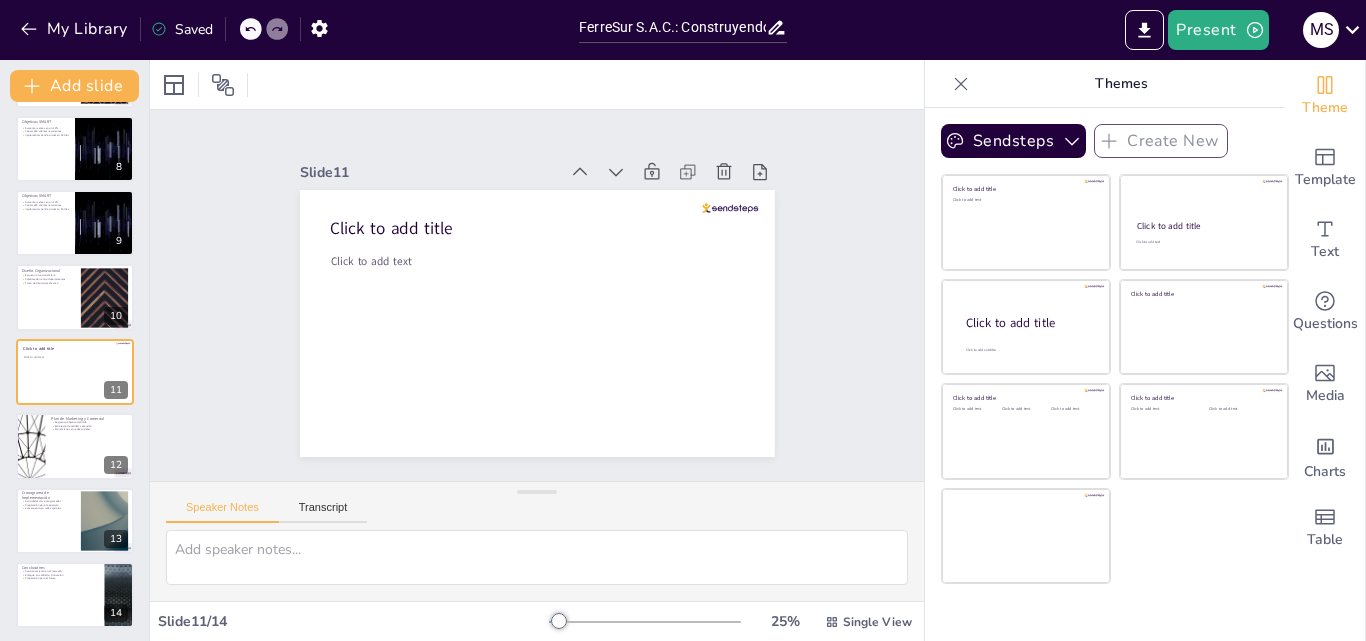 click 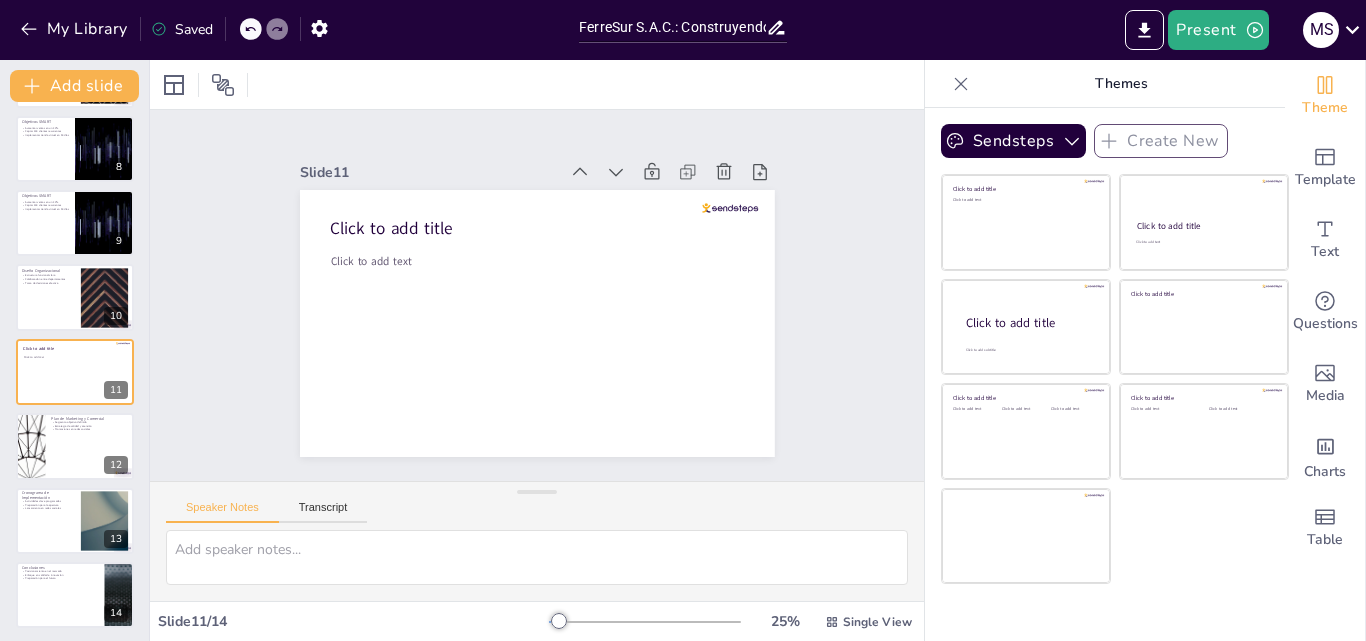 click 